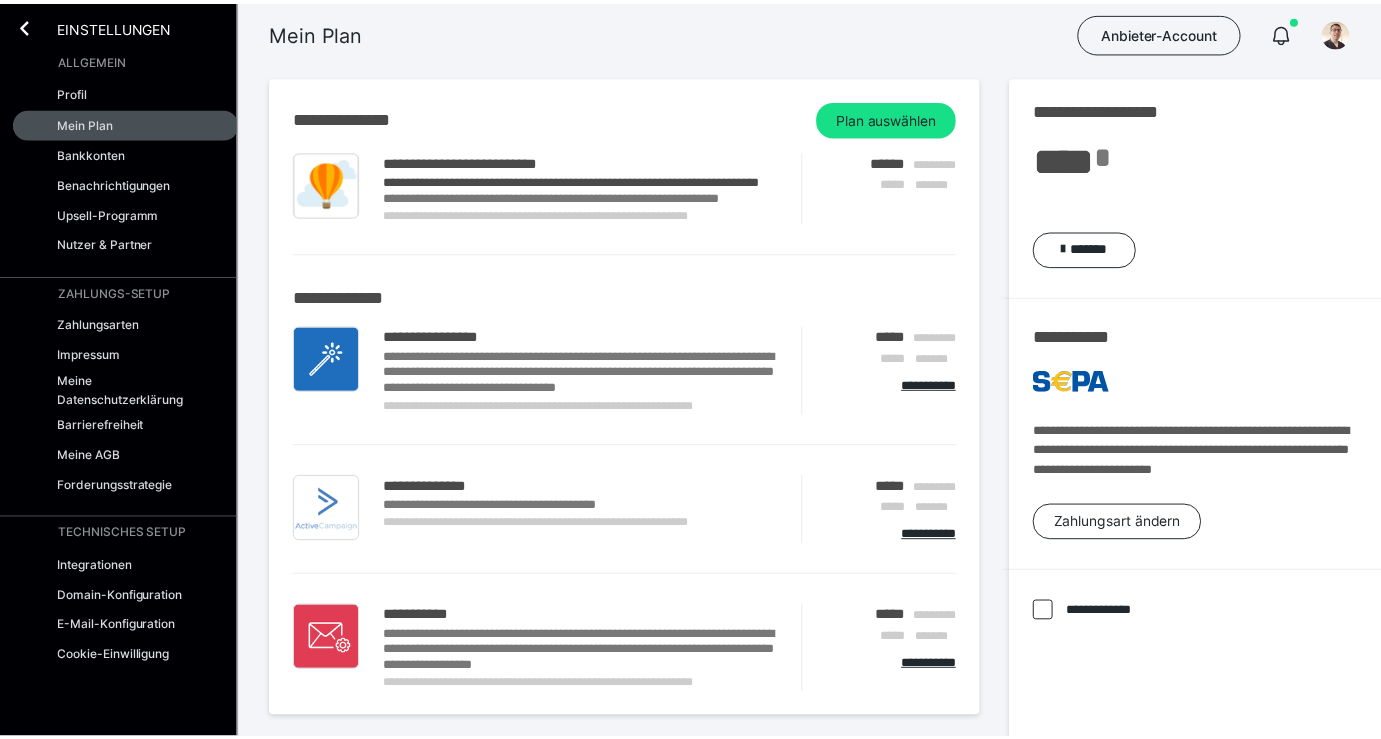 scroll, scrollTop: 852, scrollLeft: 0, axis: vertical 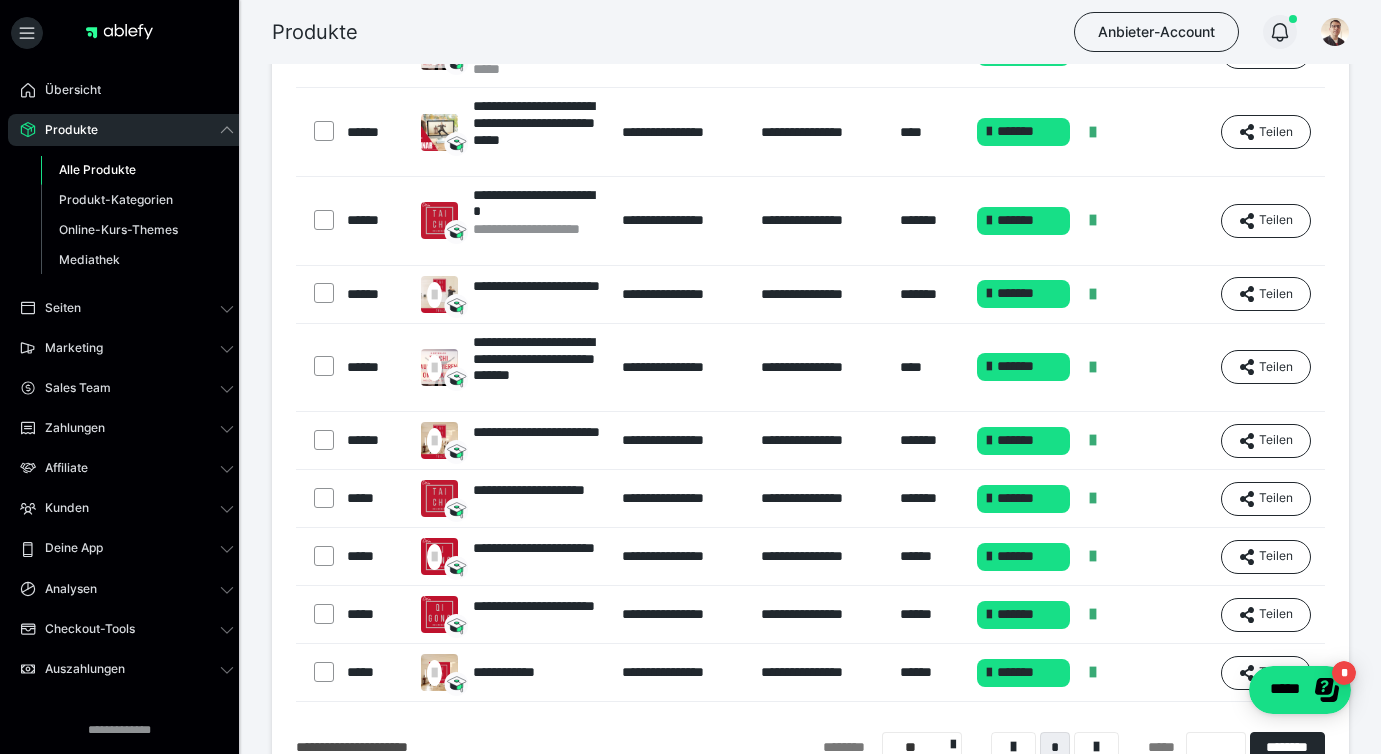 click 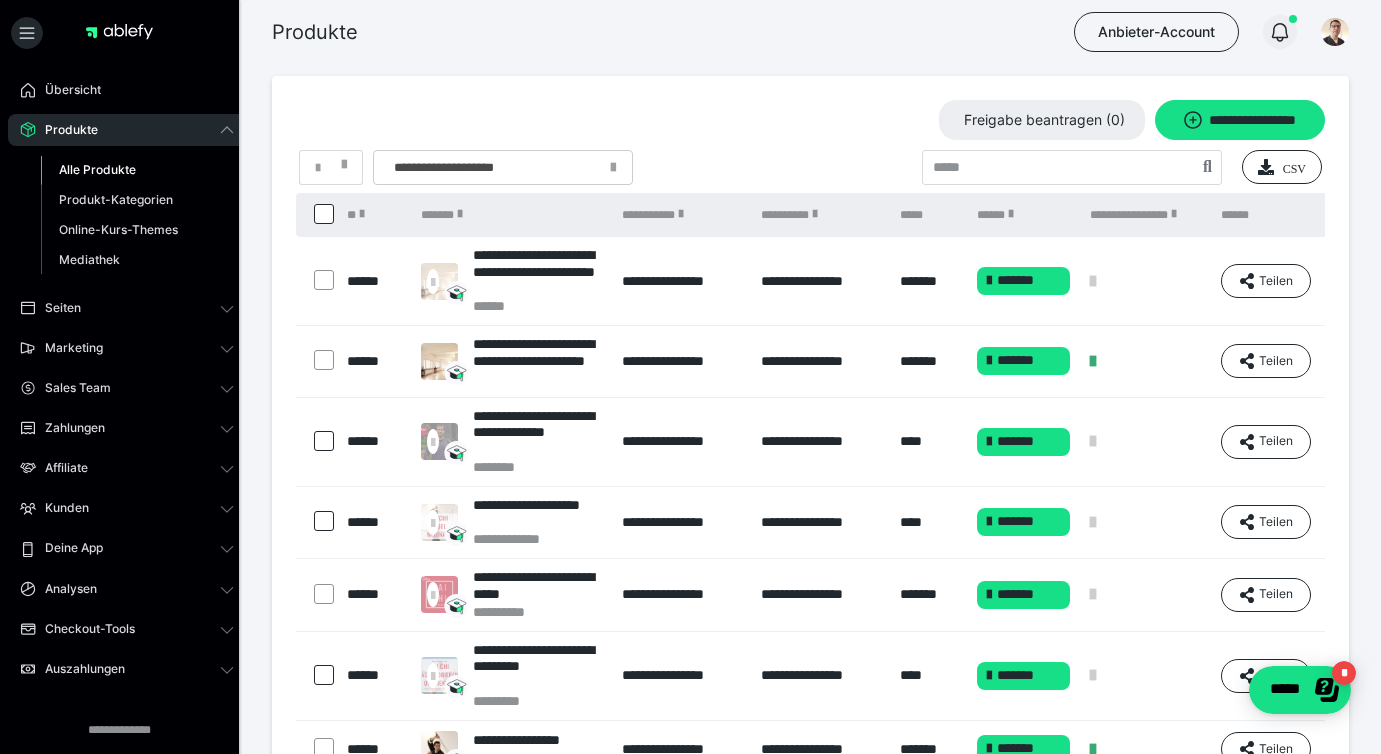 click 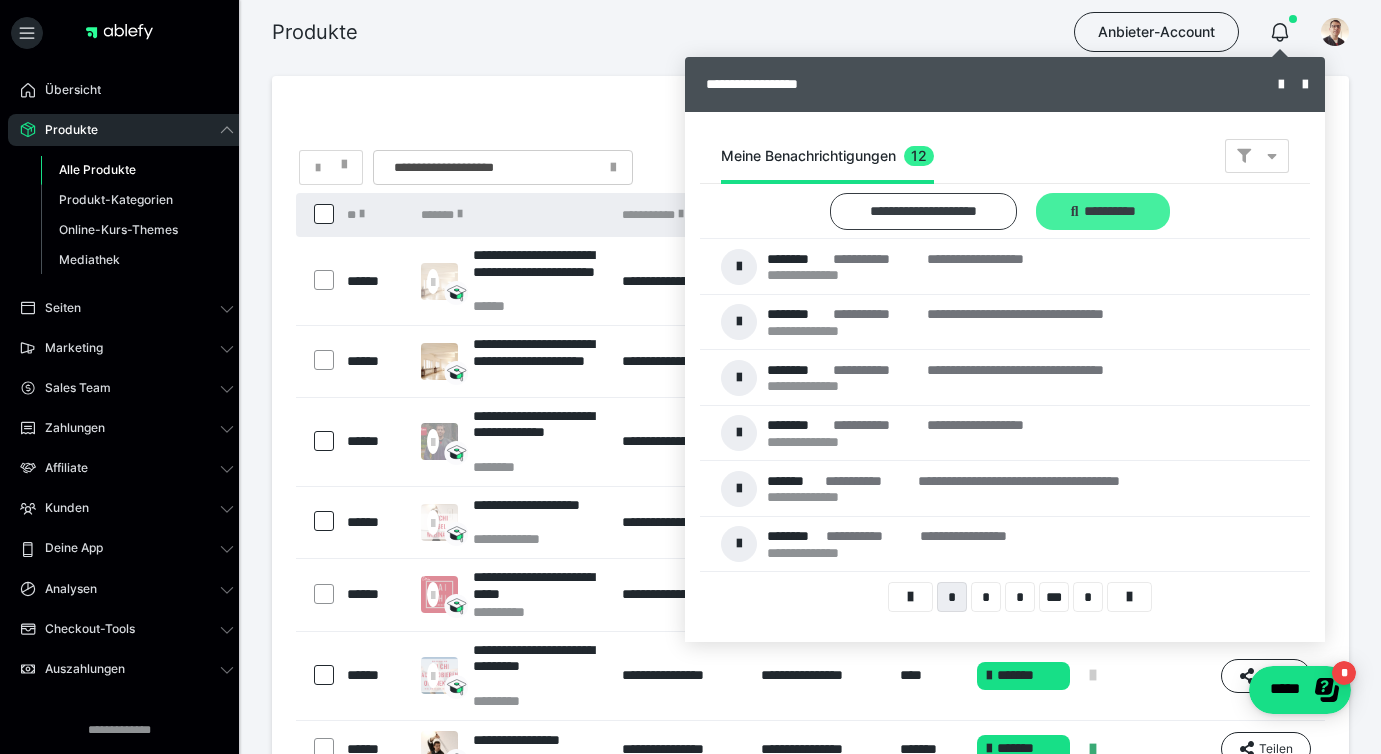 click on "**********" at bounding box center (1103, 211) 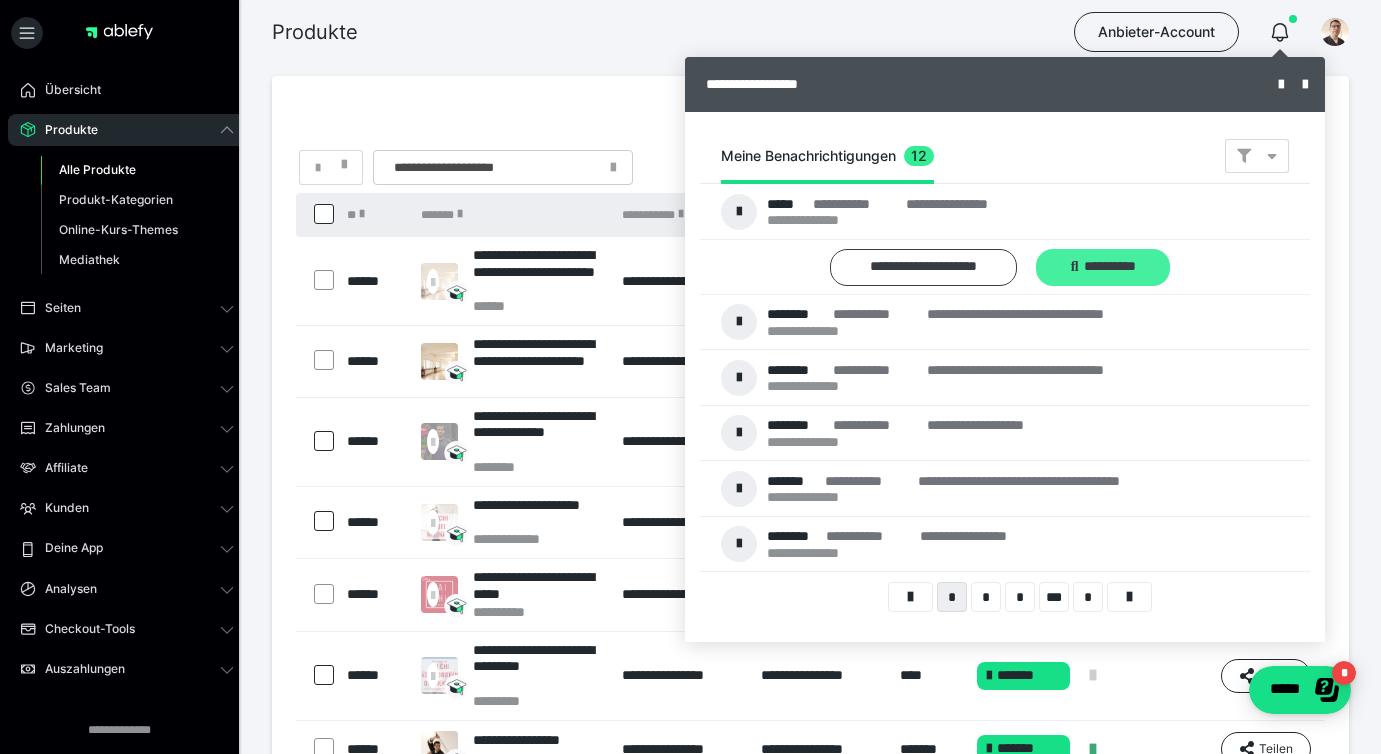 click on "**********" at bounding box center (1103, 267) 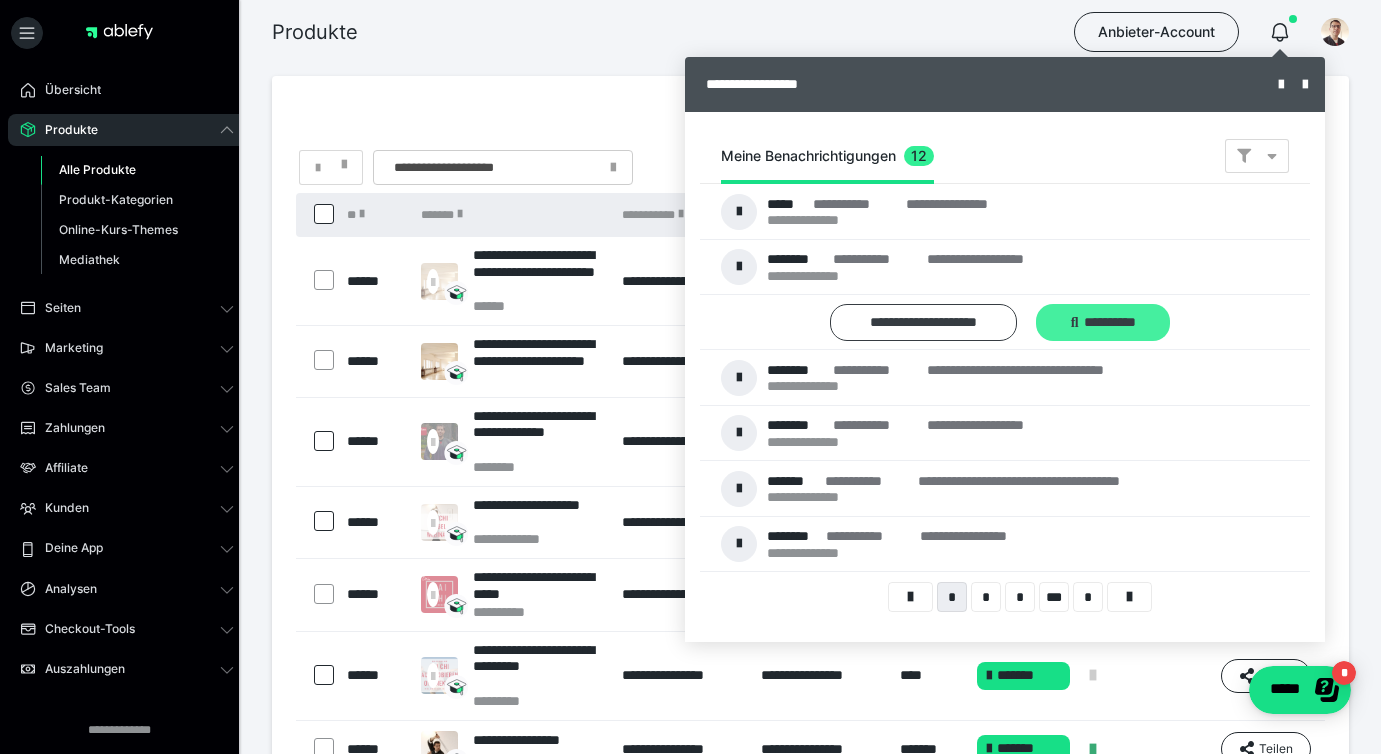 click on "**********" at bounding box center [1103, 322] 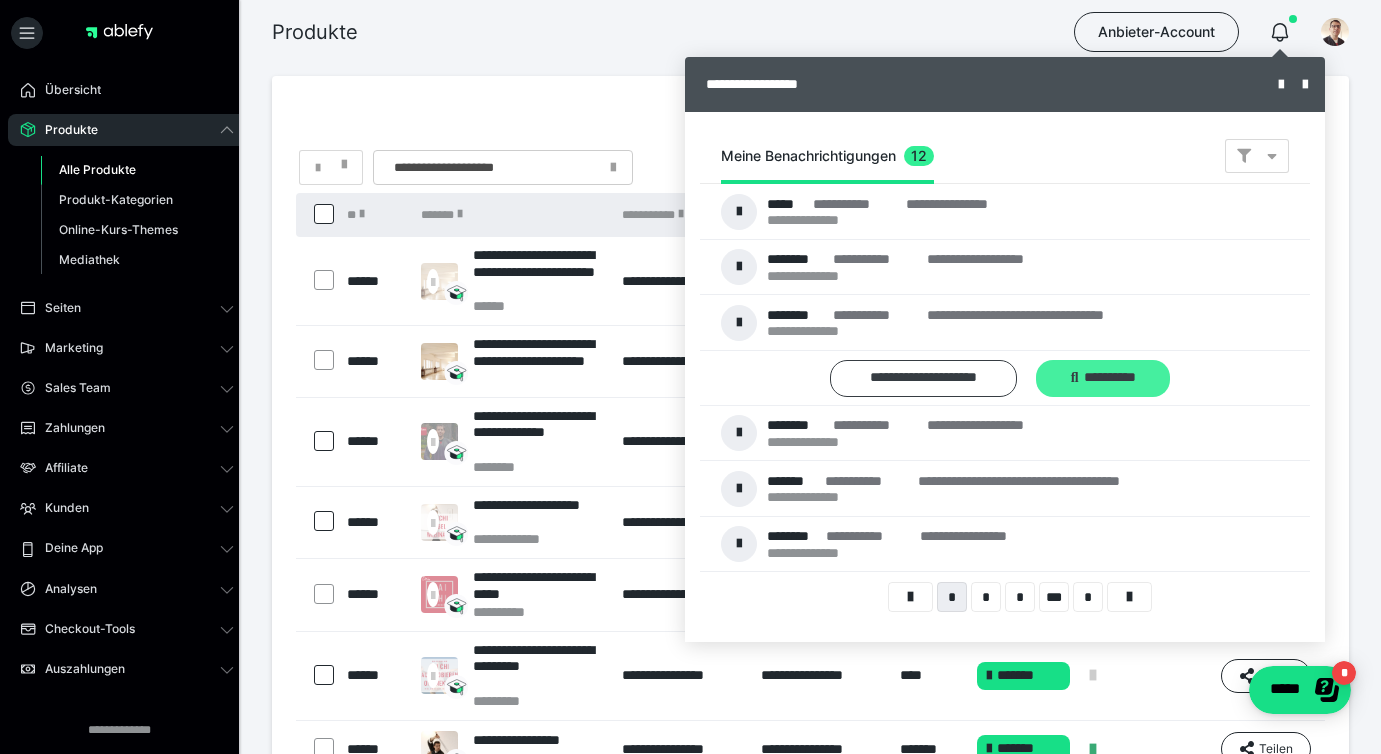 click on "**********" at bounding box center [1103, 378] 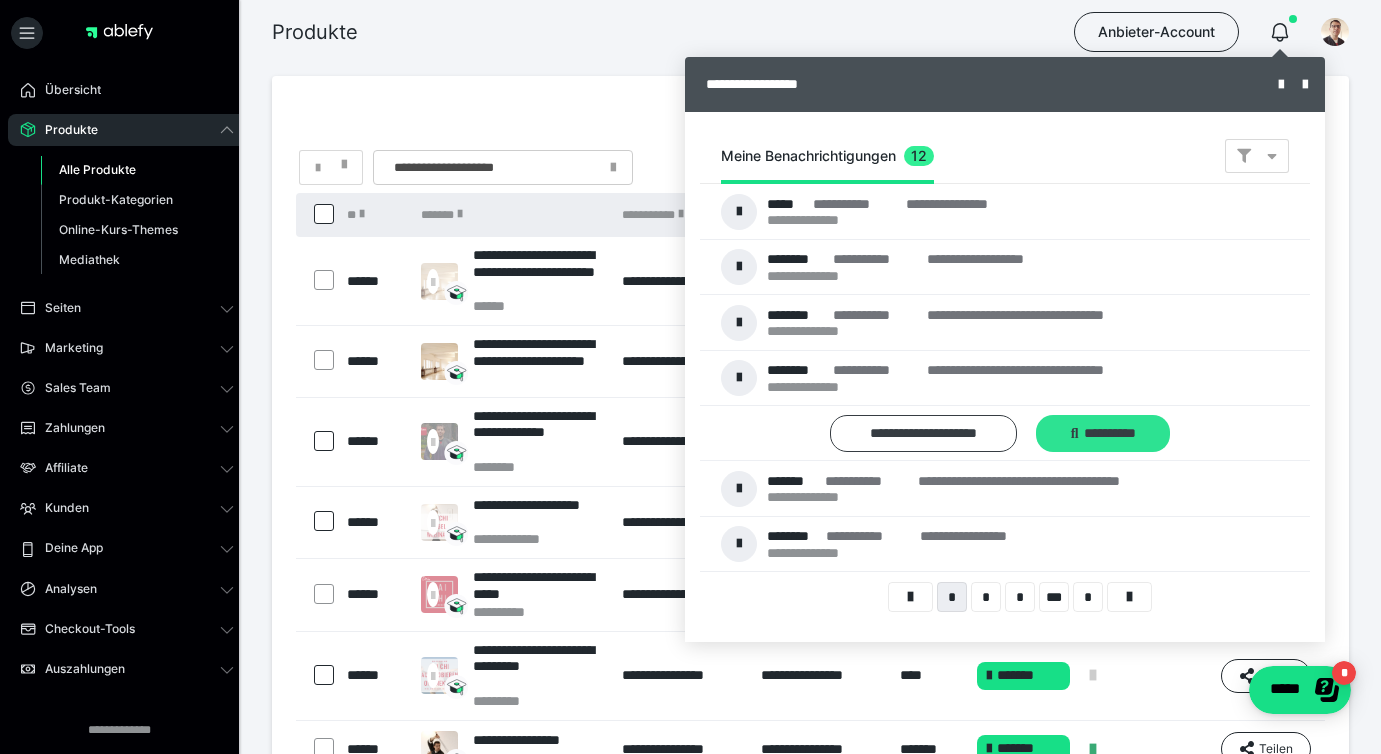 click on "**********" at bounding box center [1005, 433] 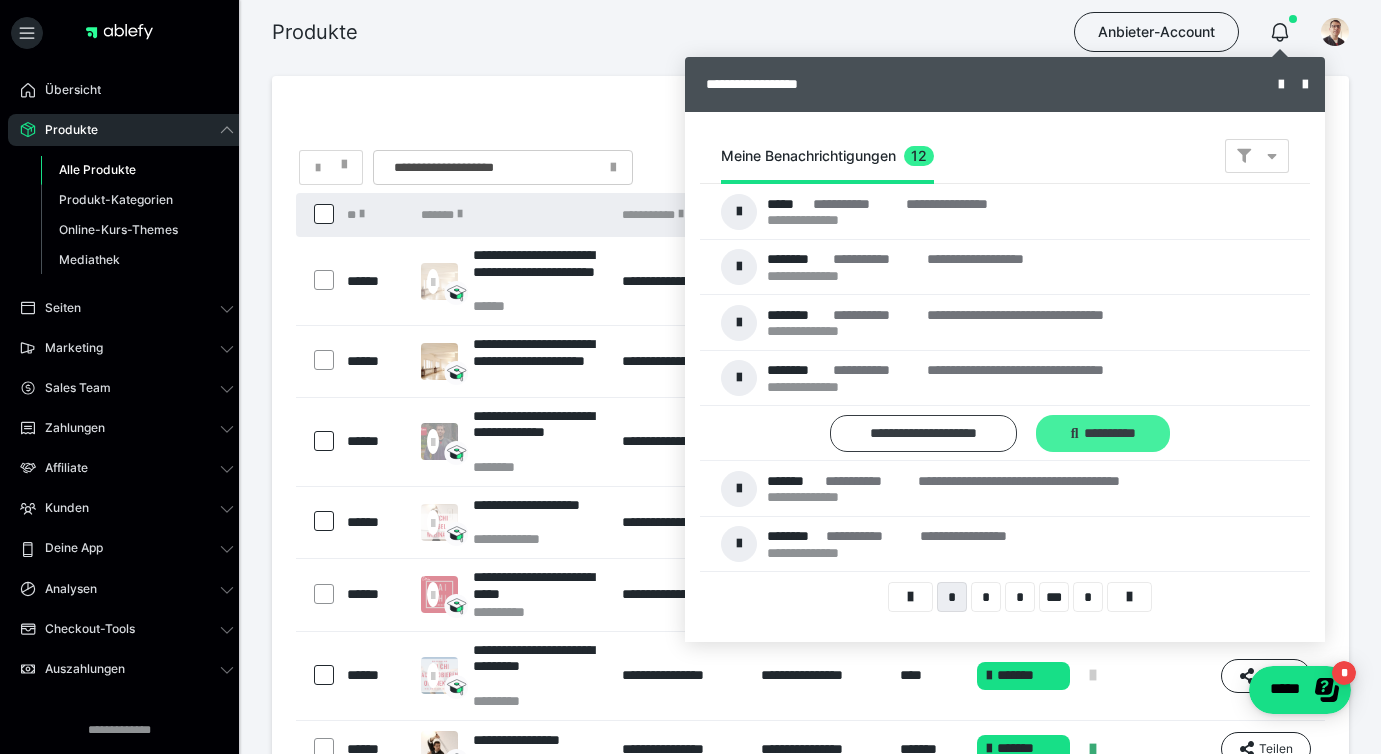 click on "**********" at bounding box center [1103, 433] 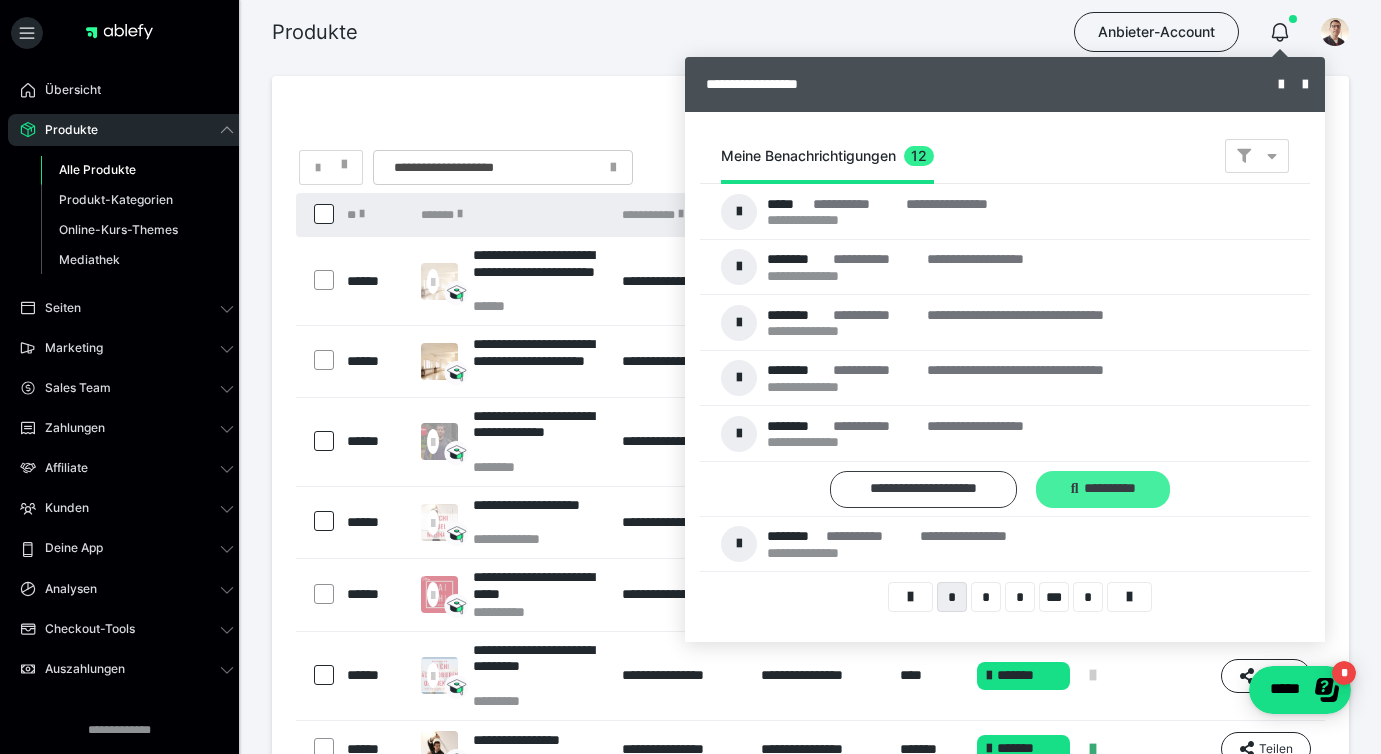 click on "**********" at bounding box center (1103, 489) 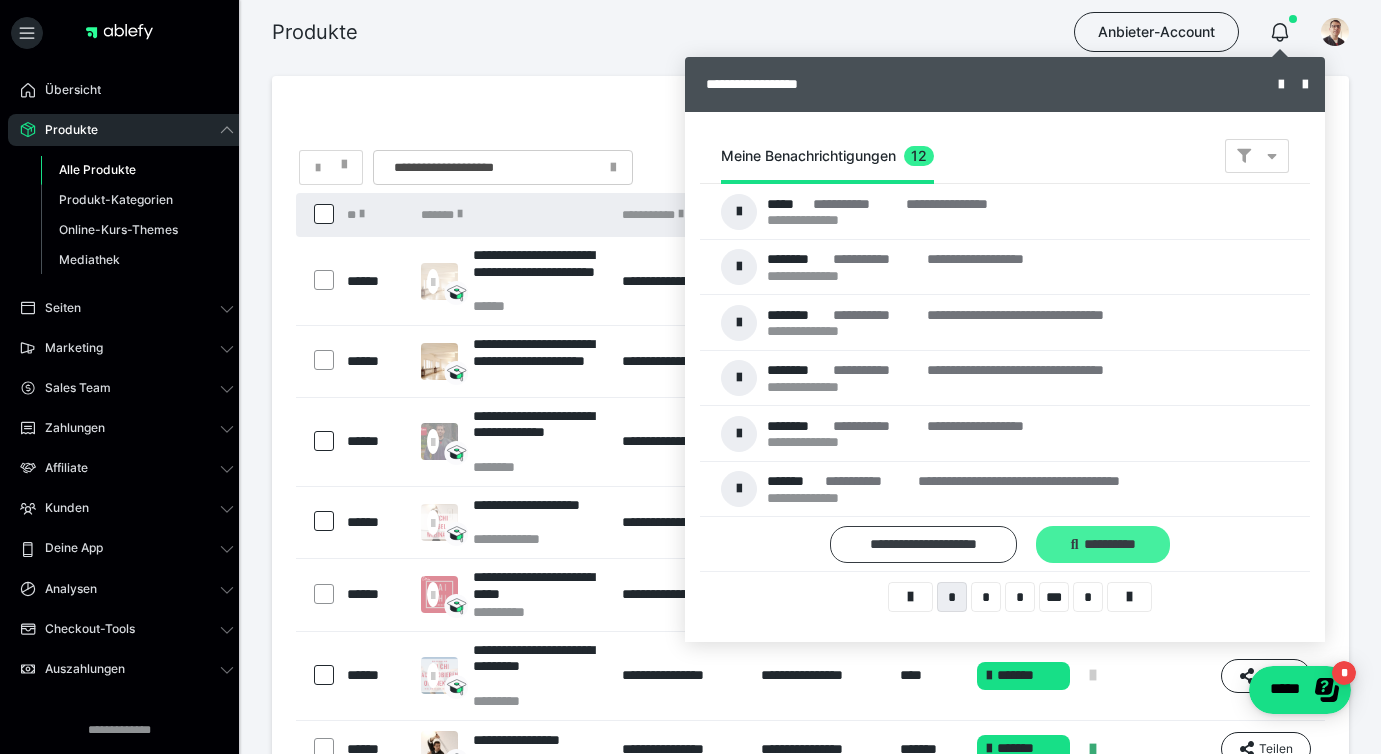 click on "**********" at bounding box center (1103, 544) 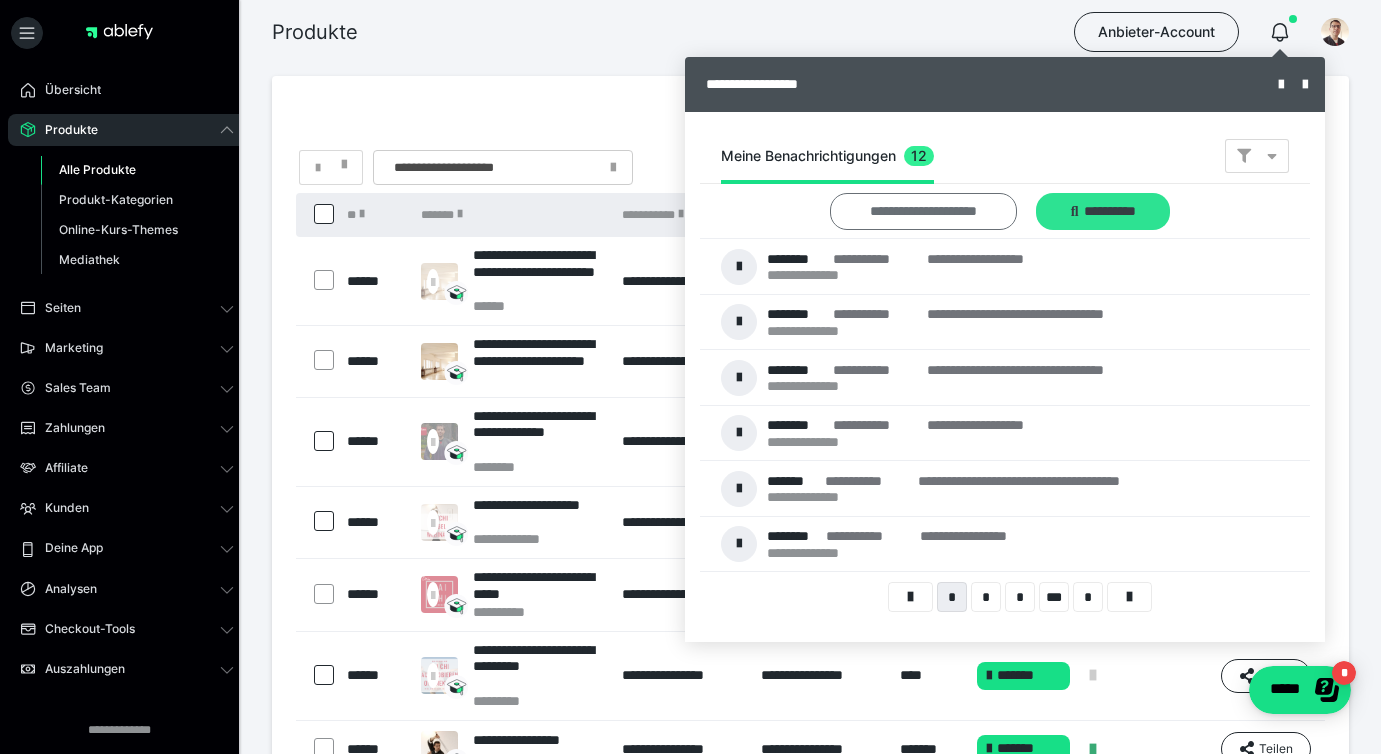 click on "**********" at bounding box center (923, 211) 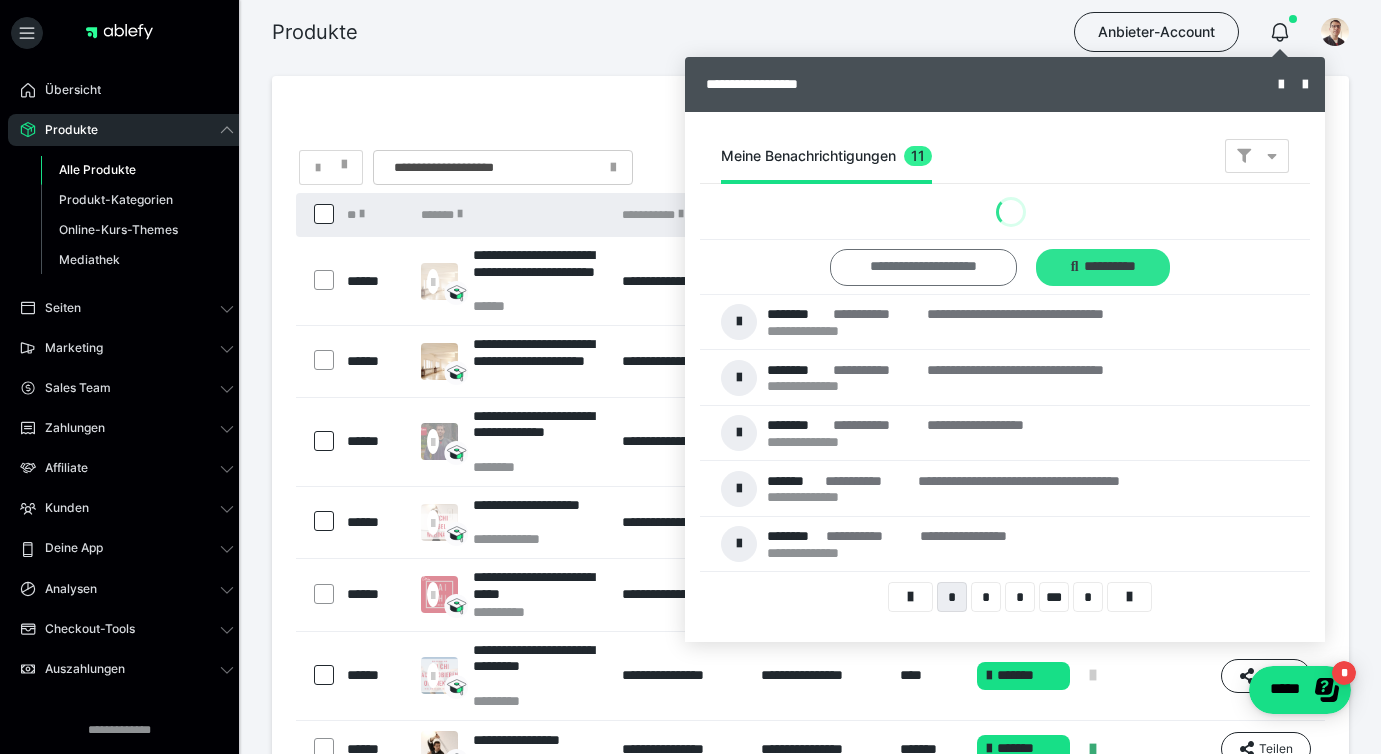click on "**********" at bounding box center (923, 267) 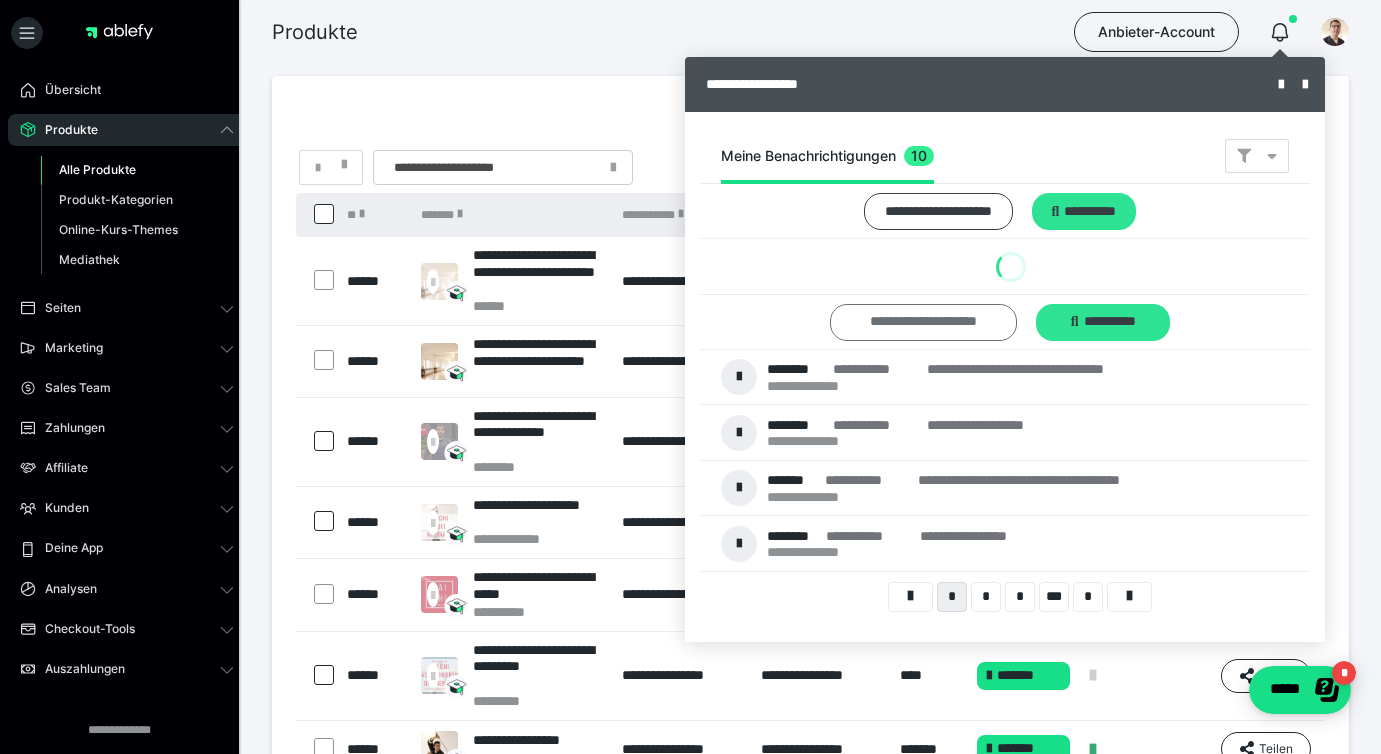 click on "**********" at bounding box center [938, 211] 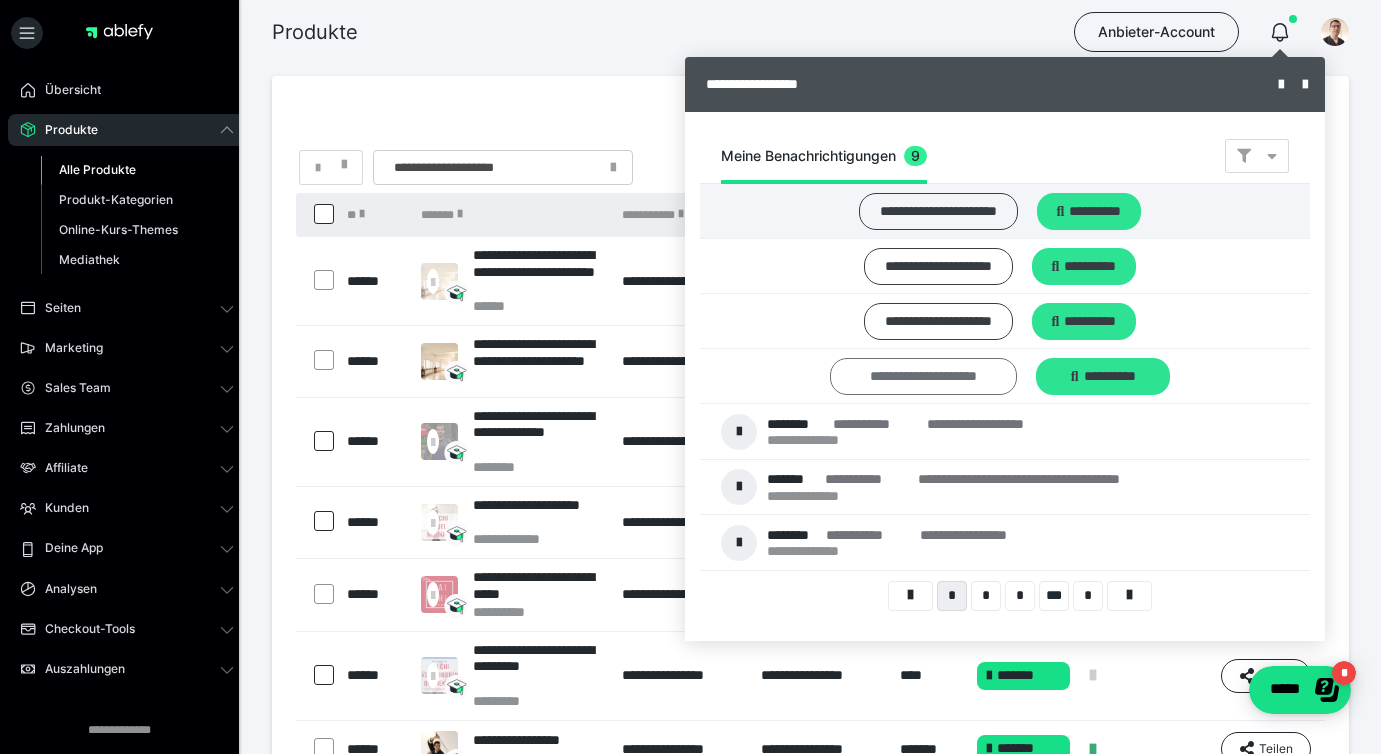 click on "**********" at bounding box center [938, 211] 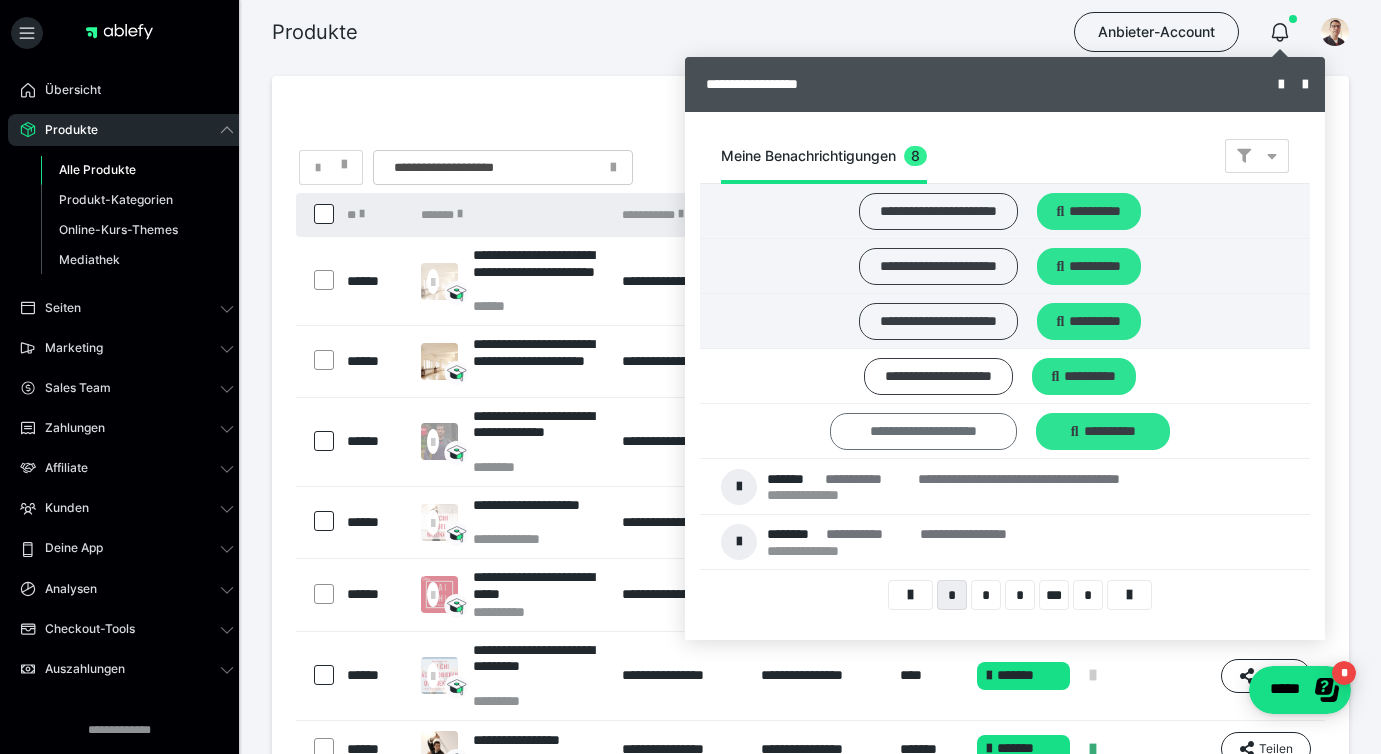 click on "**********" at bounding box center (938, 211) 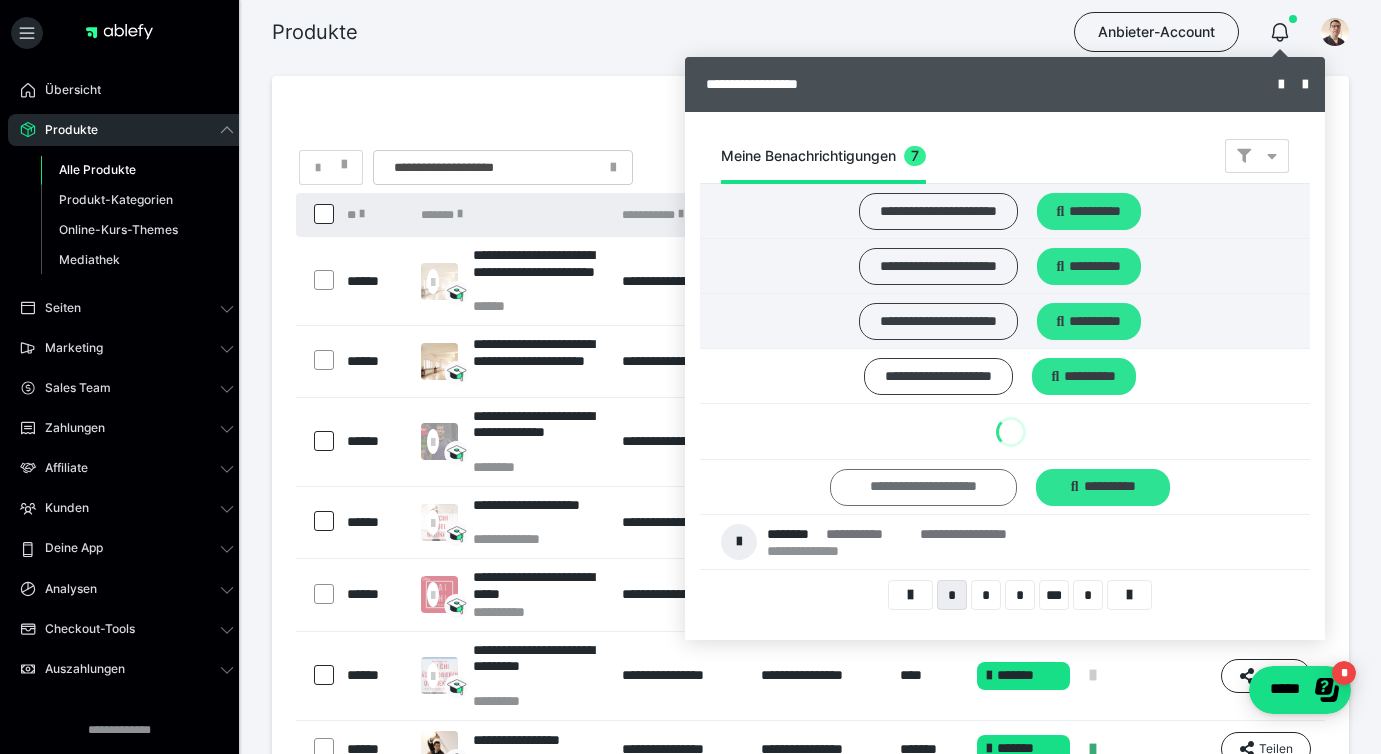 click on "**********" at bounding box center [938, 211] 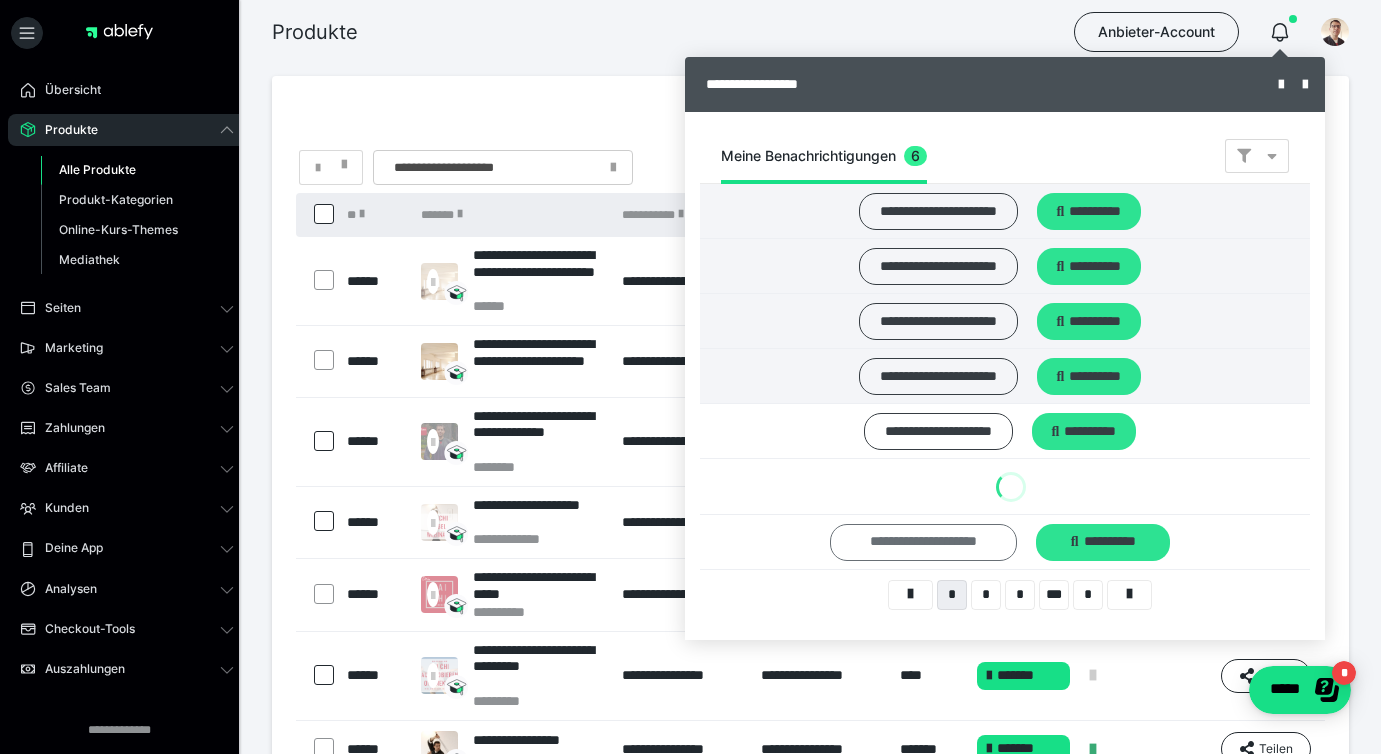 click on "**********" at bounding box center [938, 211] 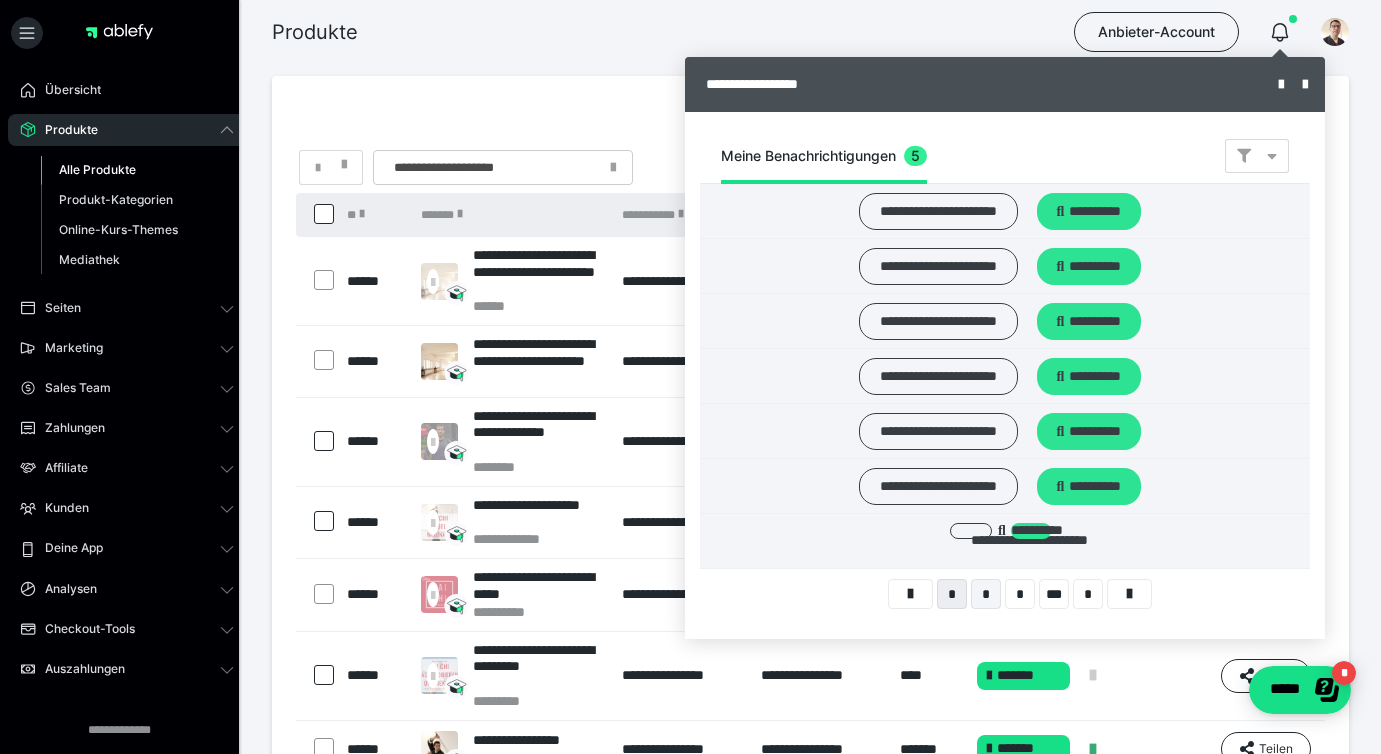 click on "*" at bounding box center (986, 594) 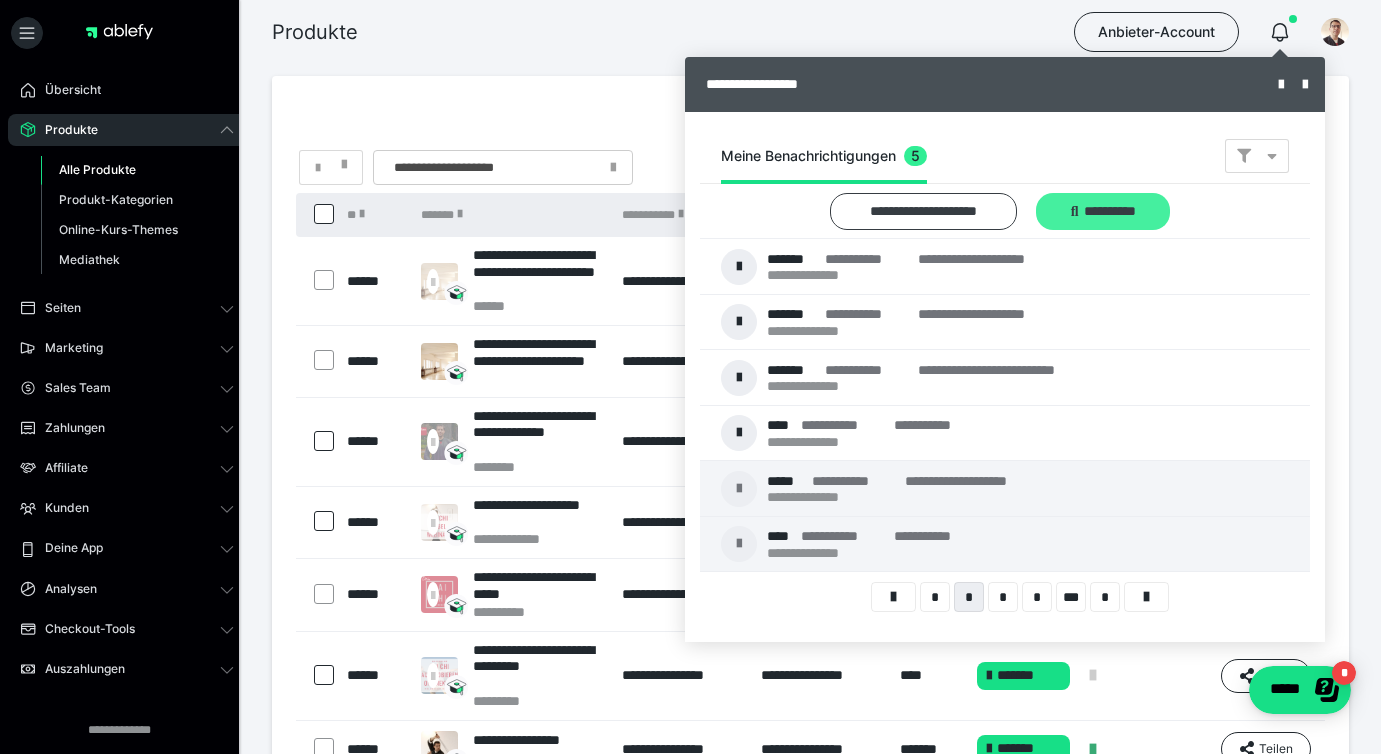 click at bounding box center (1075, 212) 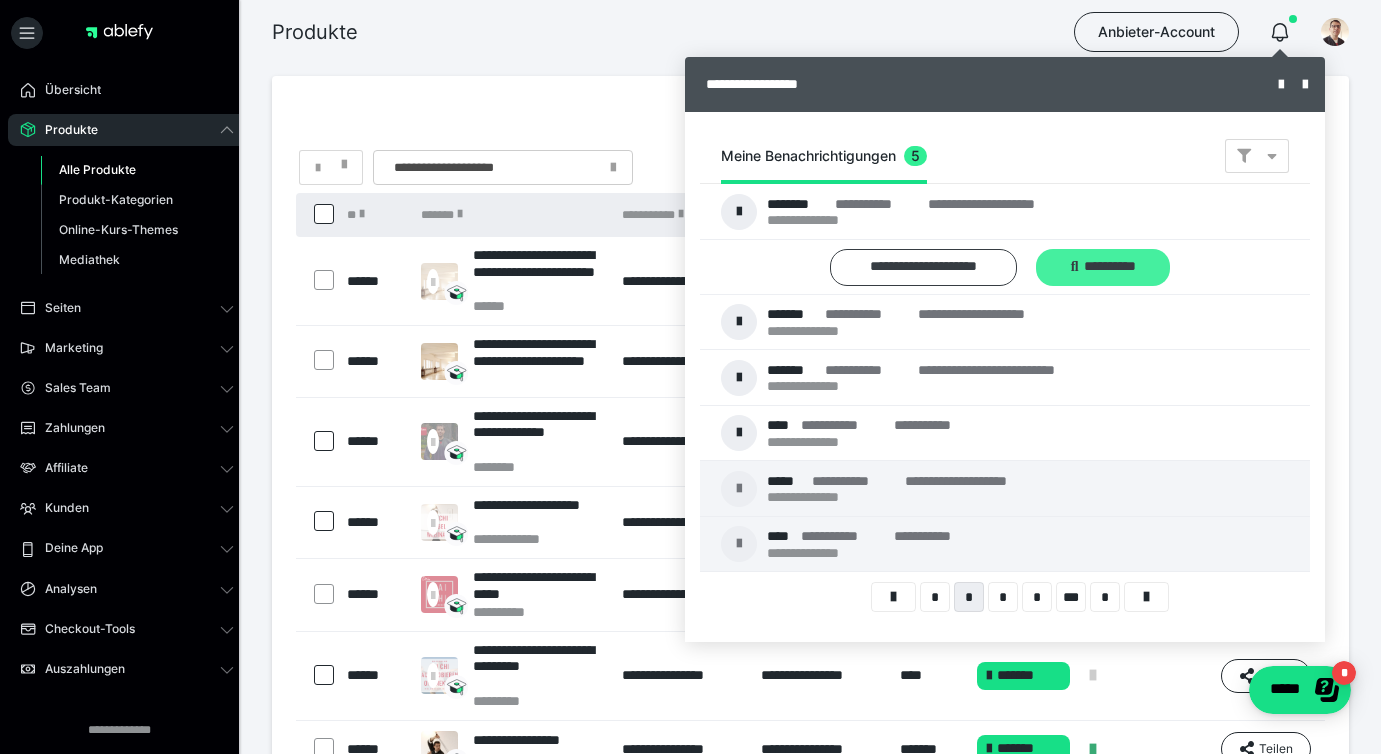click at bounding box center (1075, 267) 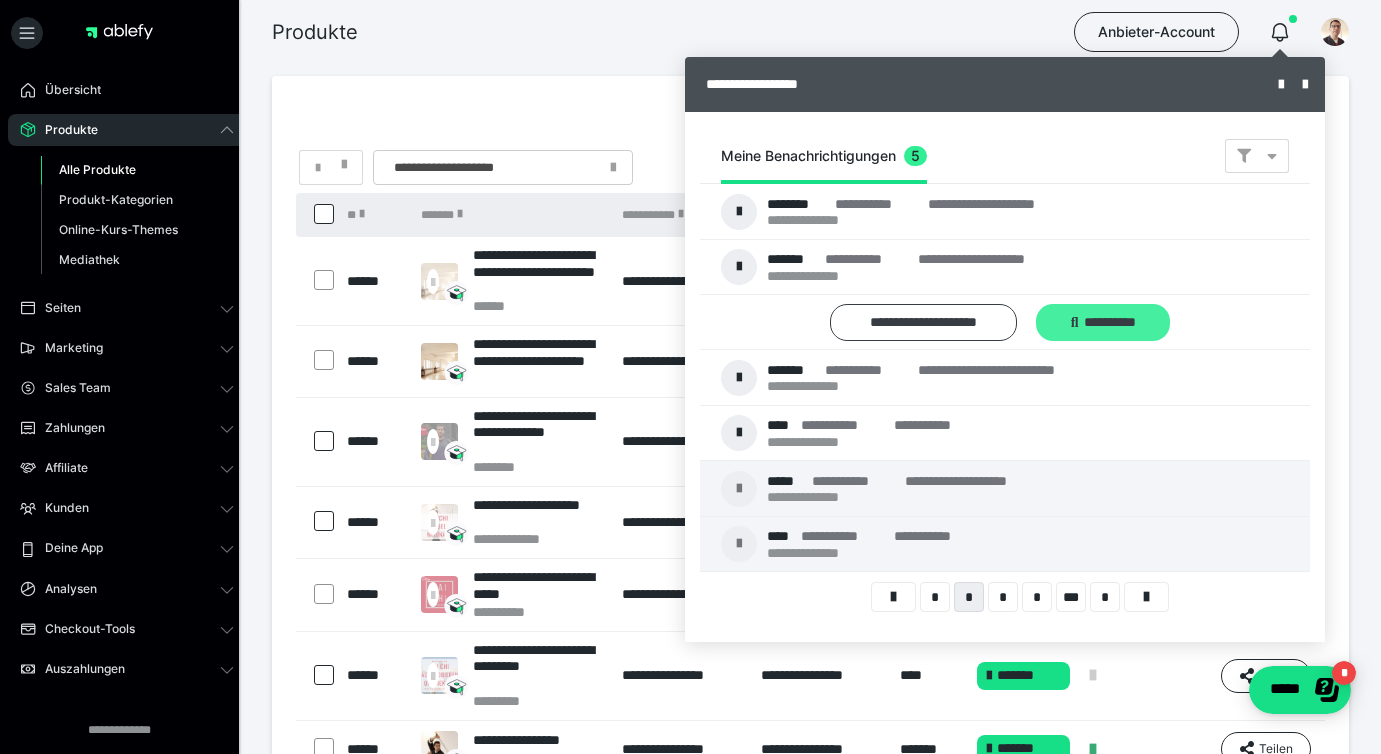 click on "**********" at bounding box center (1103, 322) 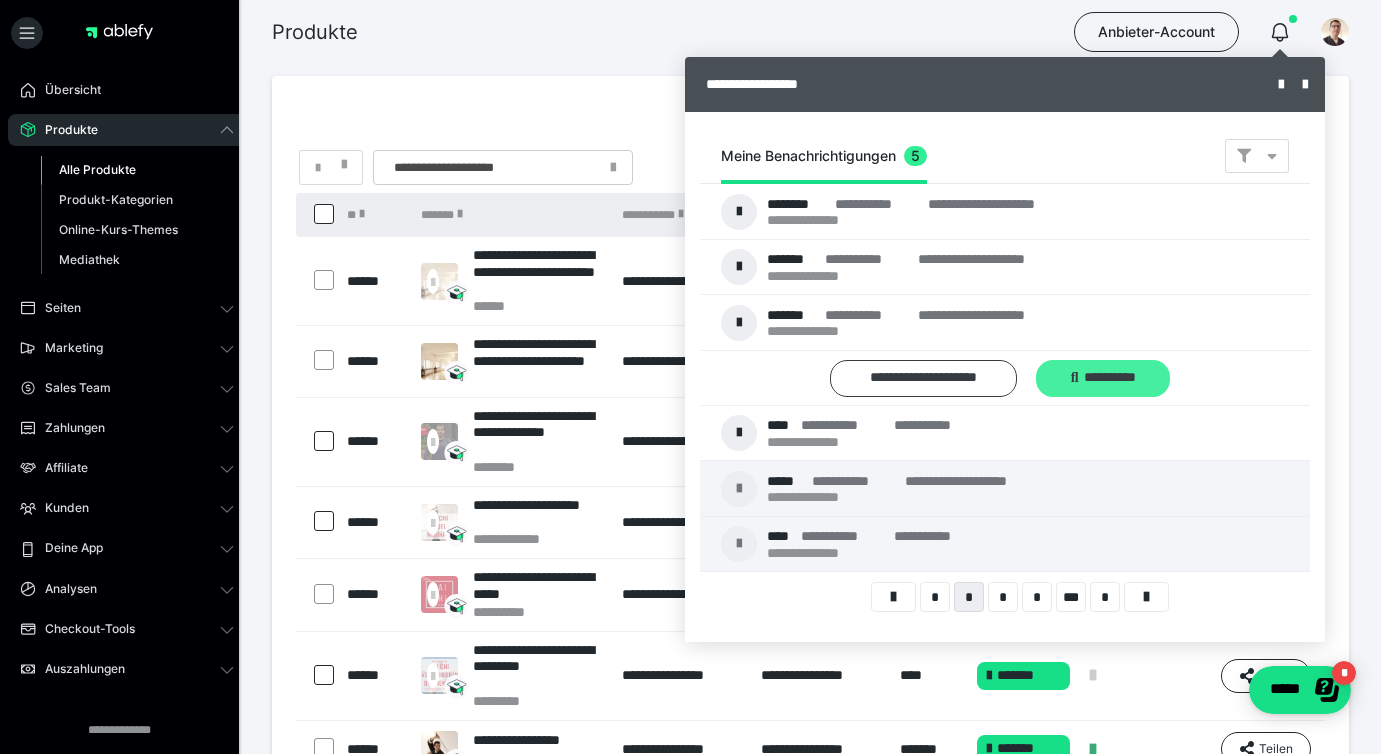 click on "**********" at bounding box center [1103, 378] 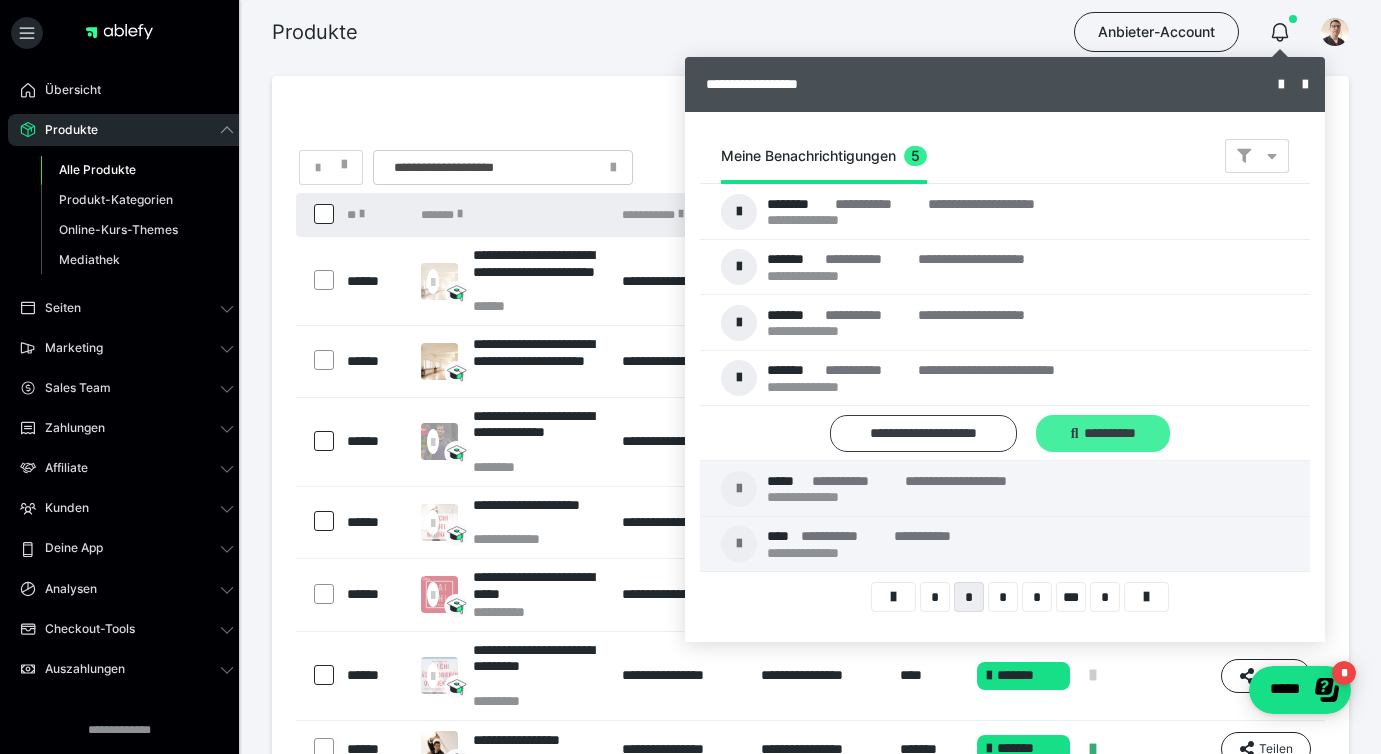 click on "**********" at bounding box center [1103, 433] 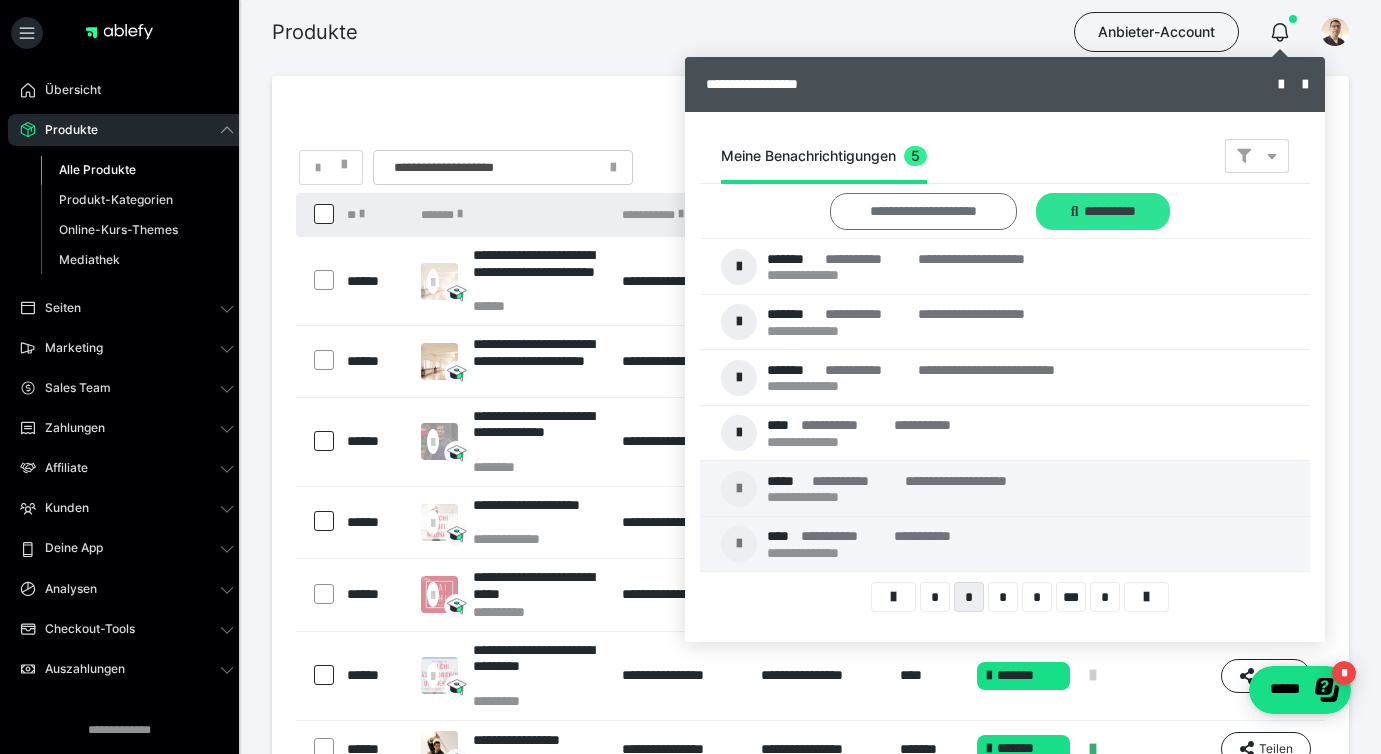 click on "**********" at bounding box center (923, 211) 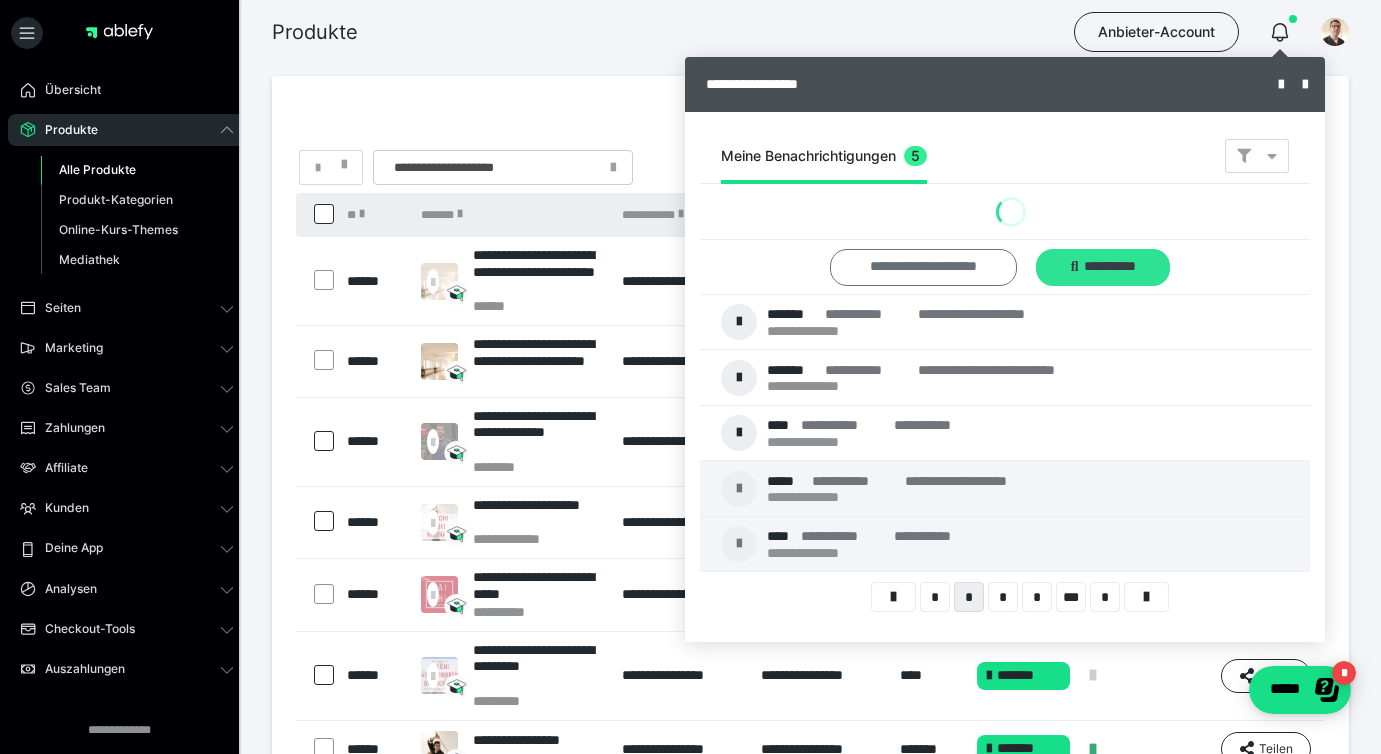 click on "**********" at bounding box center [923, 267] 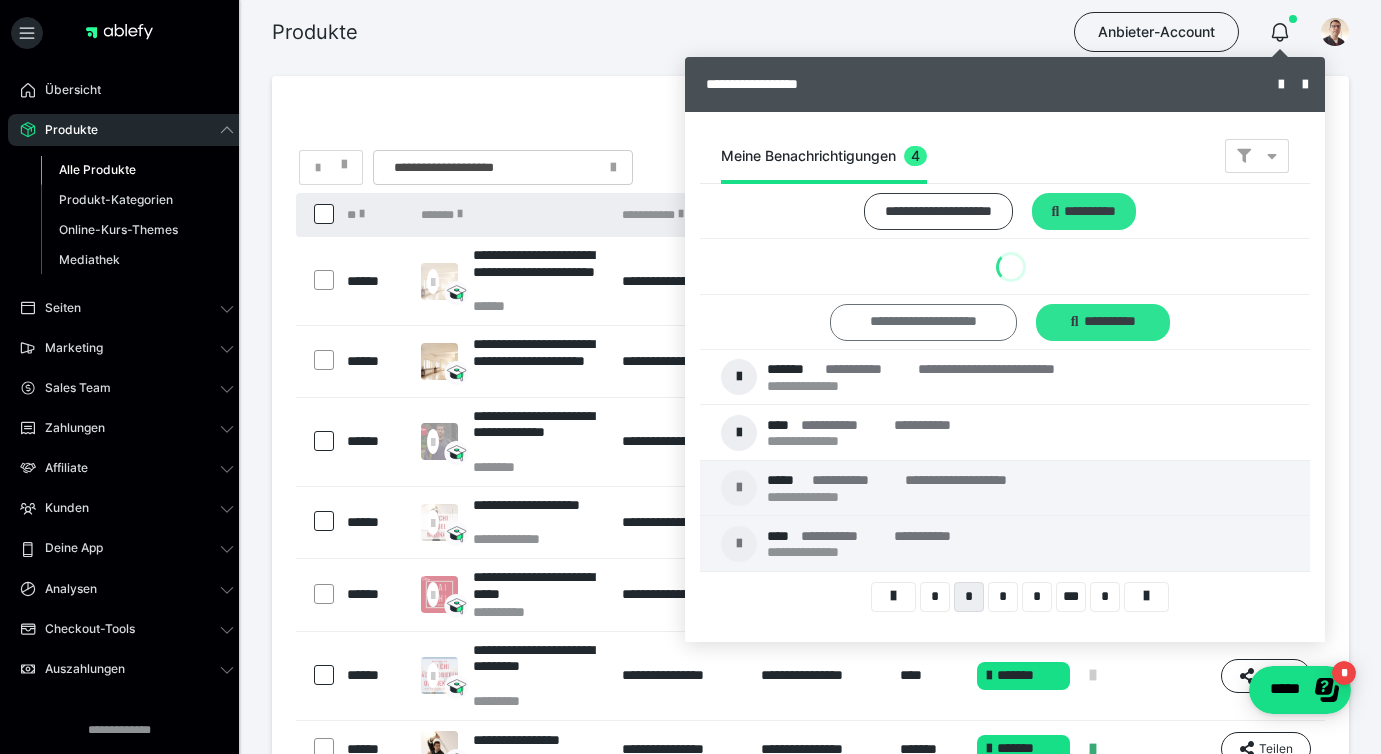click on "**********" at bounding box center (938, 211) 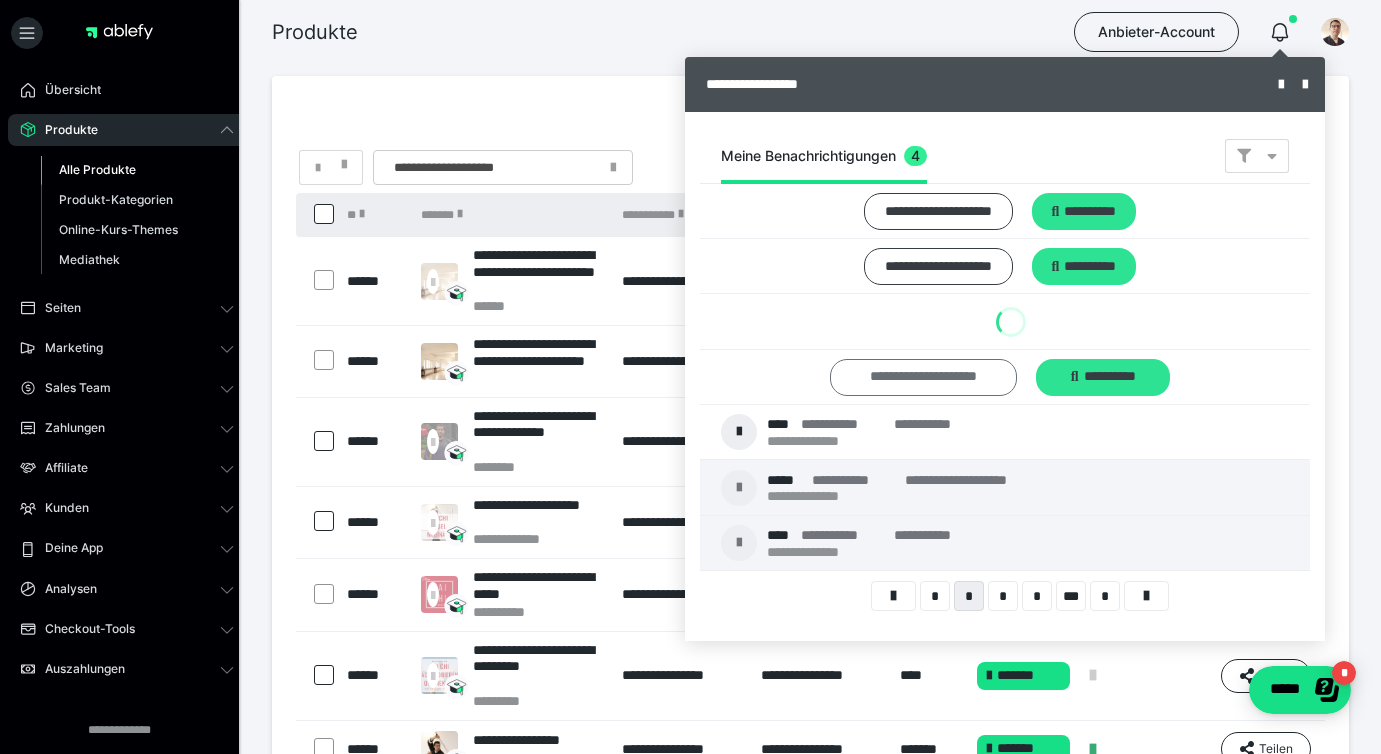 click on "**********" at bounding box center [938, 211] 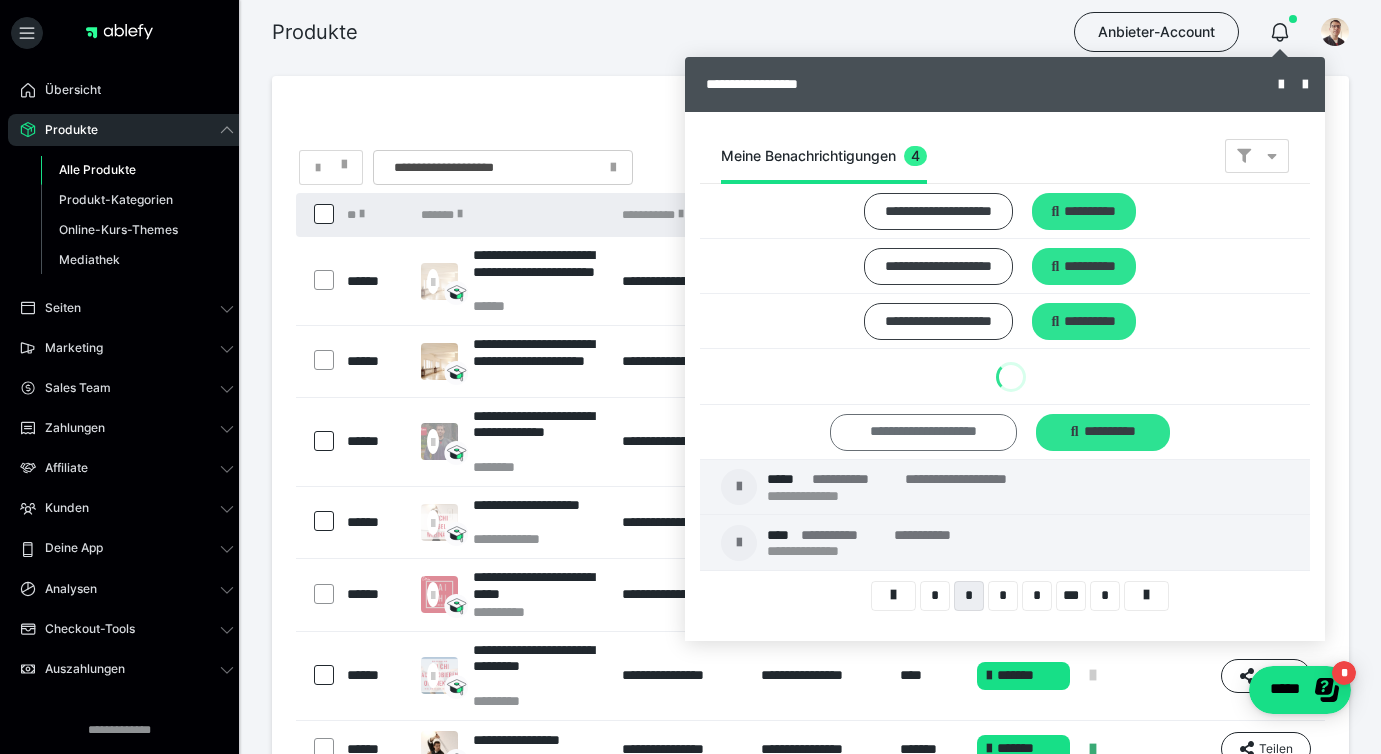 click on "**********" at bounding box center [938, 211] 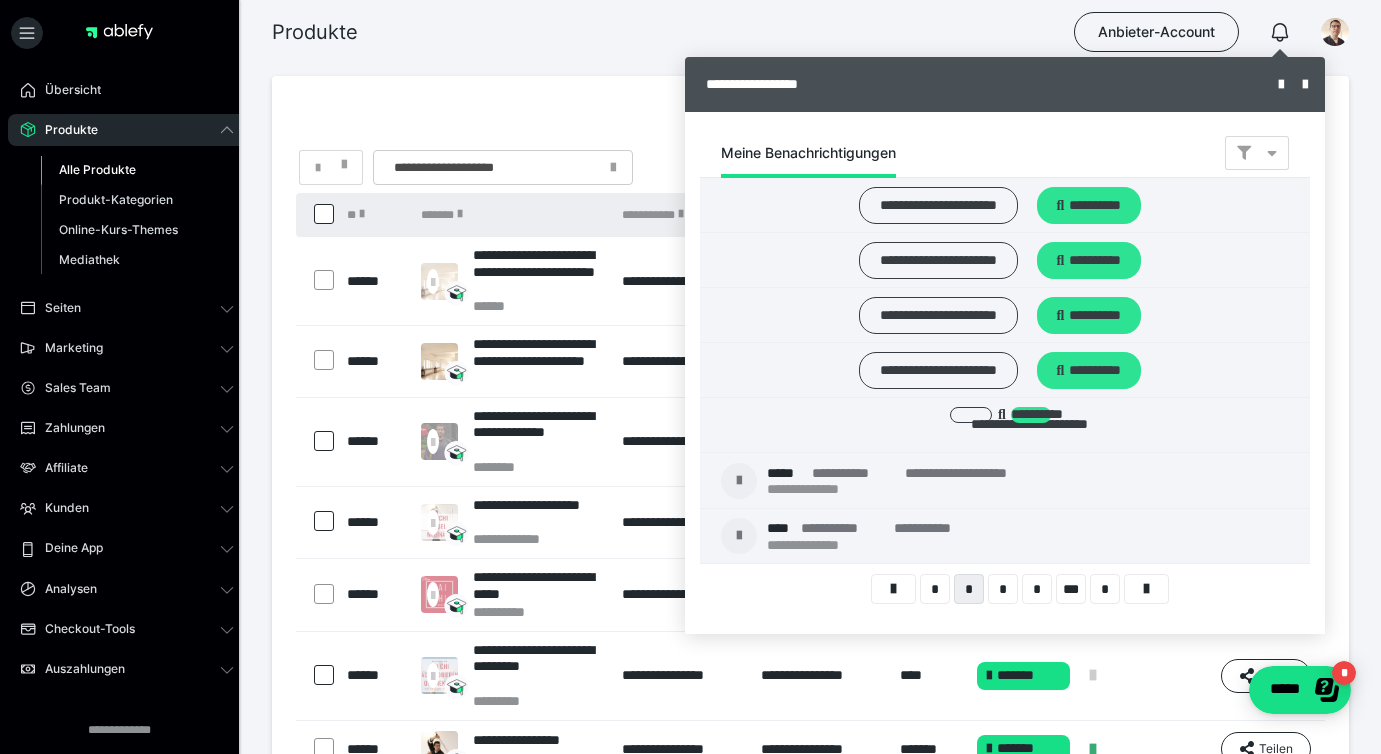 click at bounding box center (690, 377) 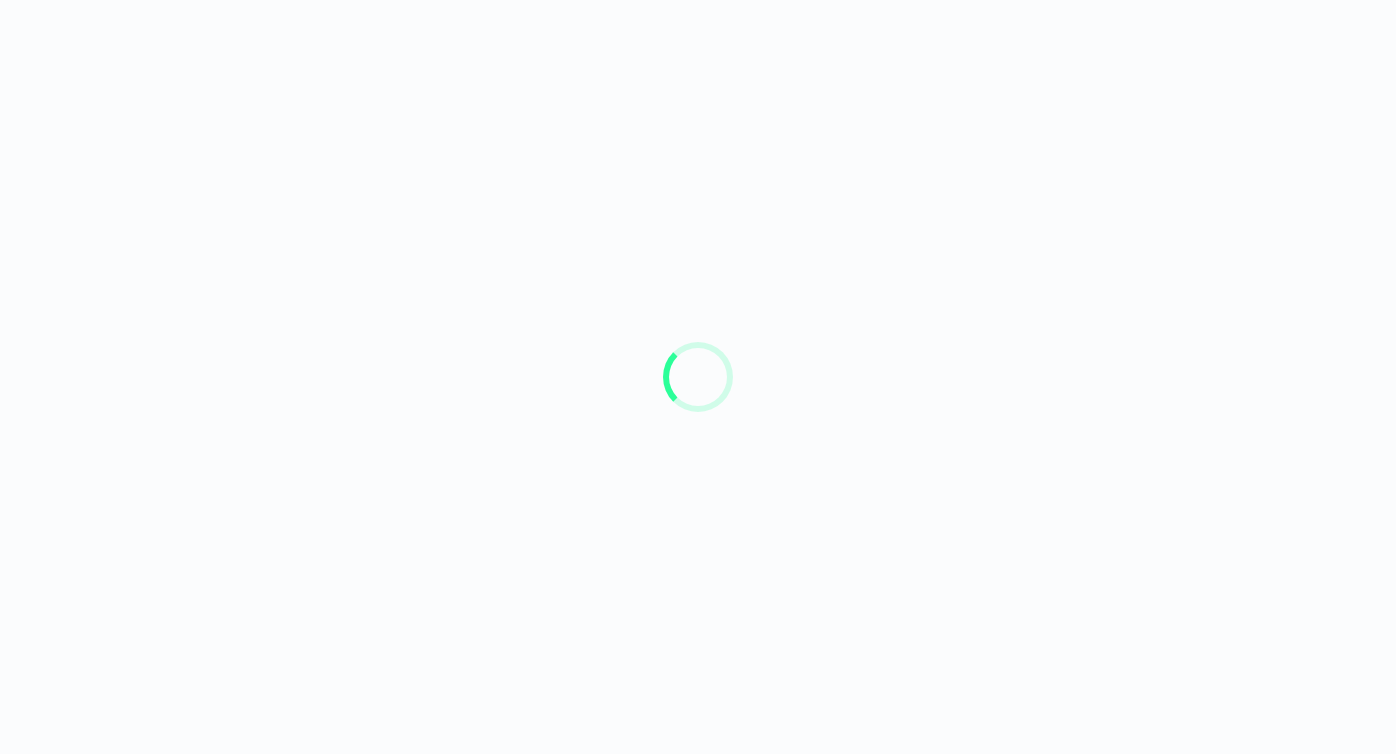 scroll, scrollTop: 0, scrollLeft: 0, axis: both 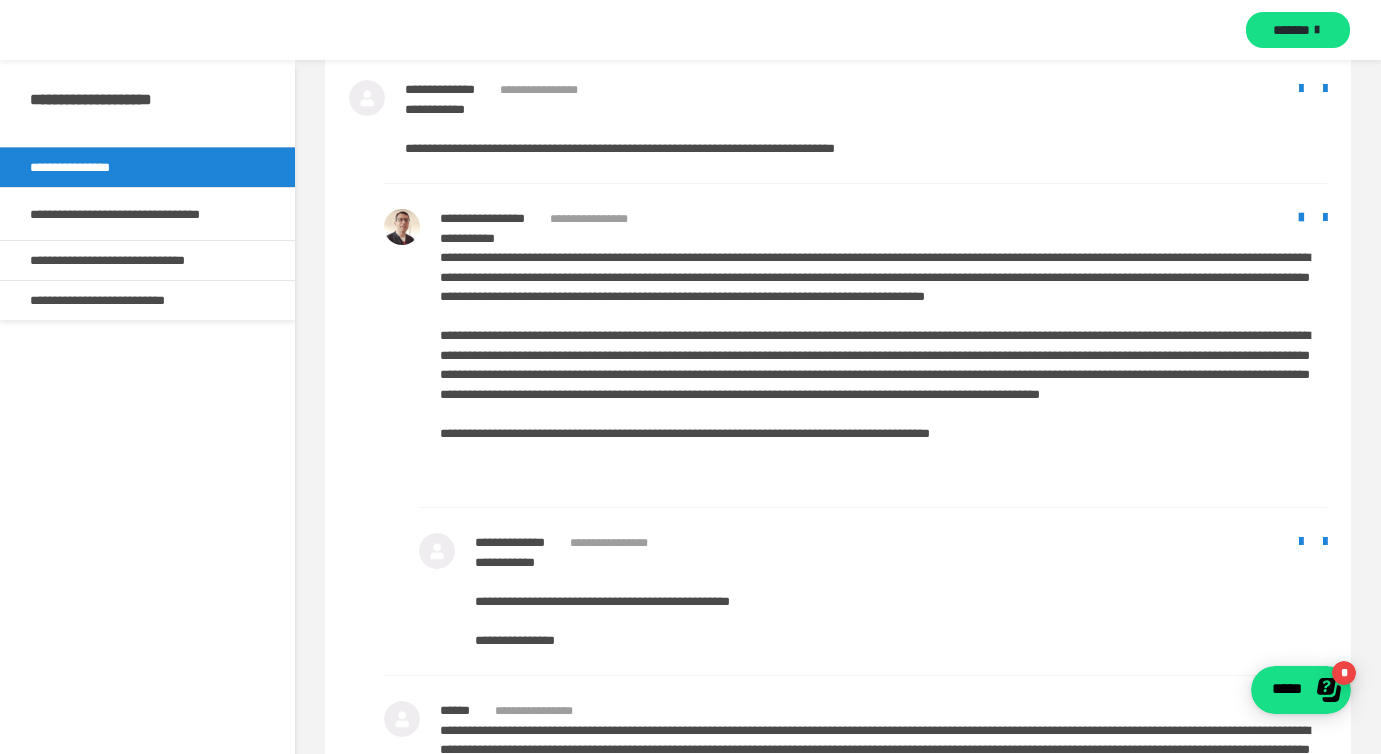 click at bounding box center [1301, -118] 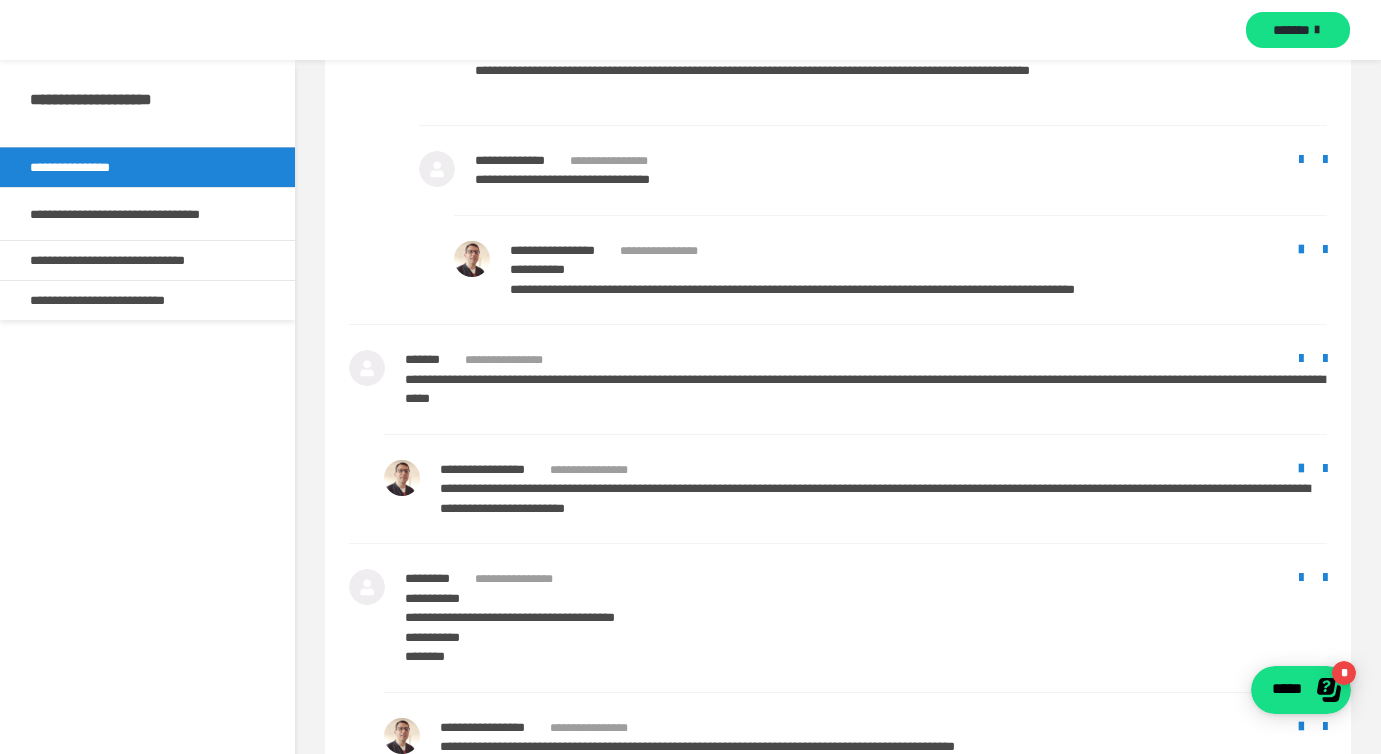 scroll, scrollTop: 4732, scrollLeft: 0, axis: vertical 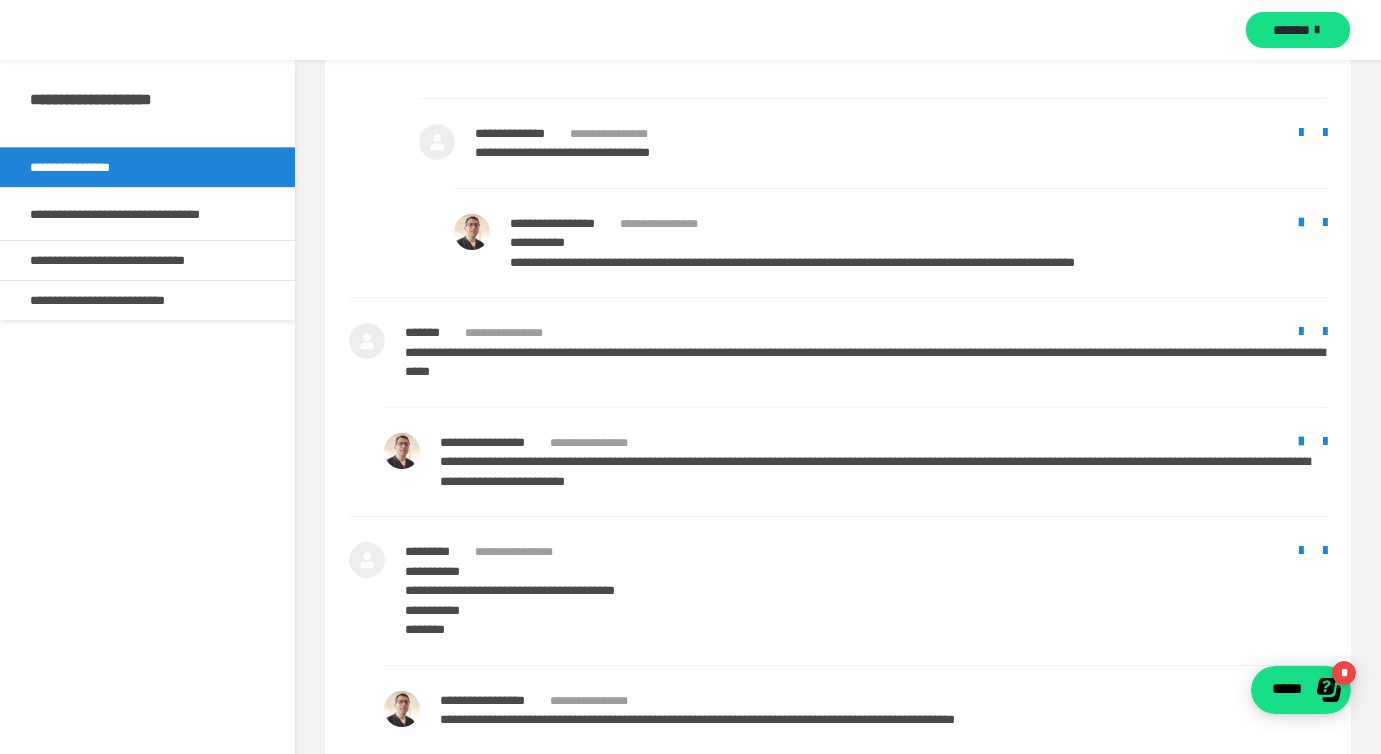 drag, startPoint x: 552, startPoint y: 241, endPoint x: 1028, endPoint y: 300, distance: 479.64258 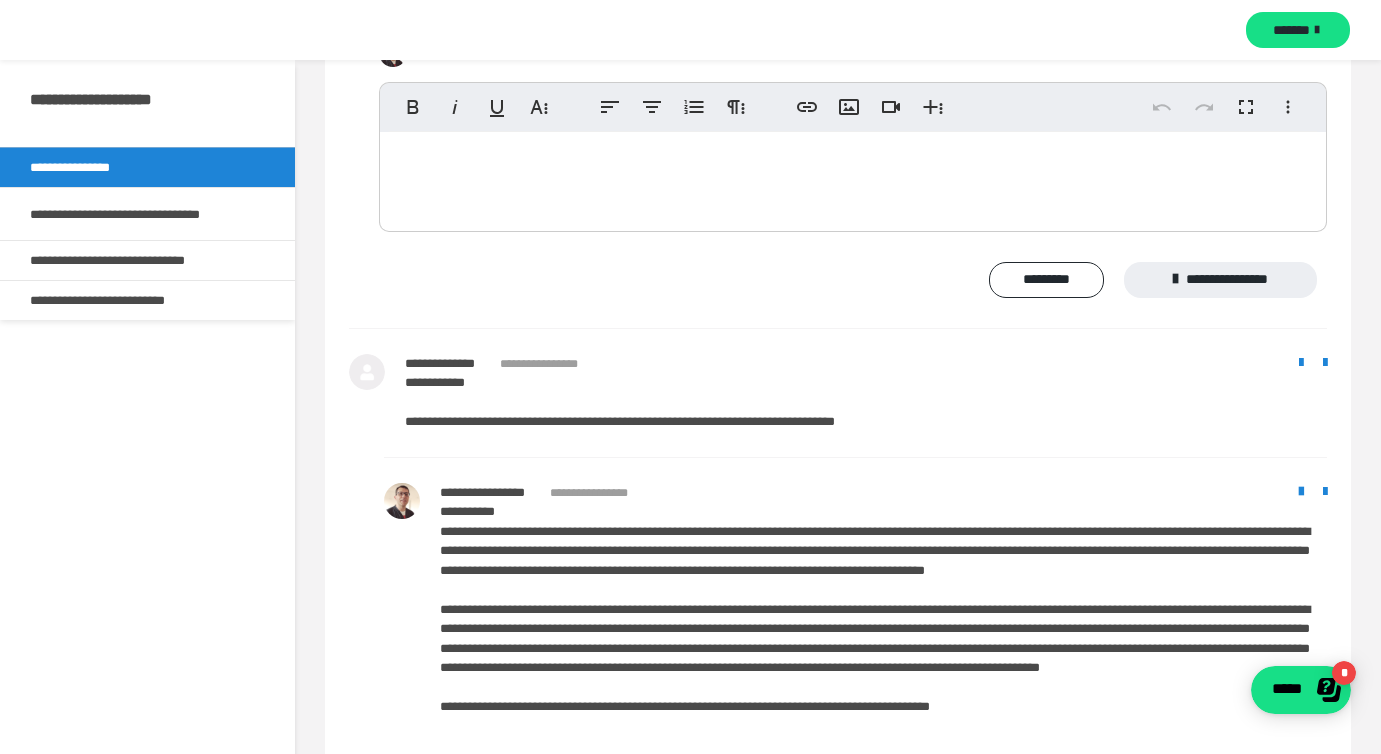 scroll, scrollTop: 3580, scrollLeft: 0, axis: vertical 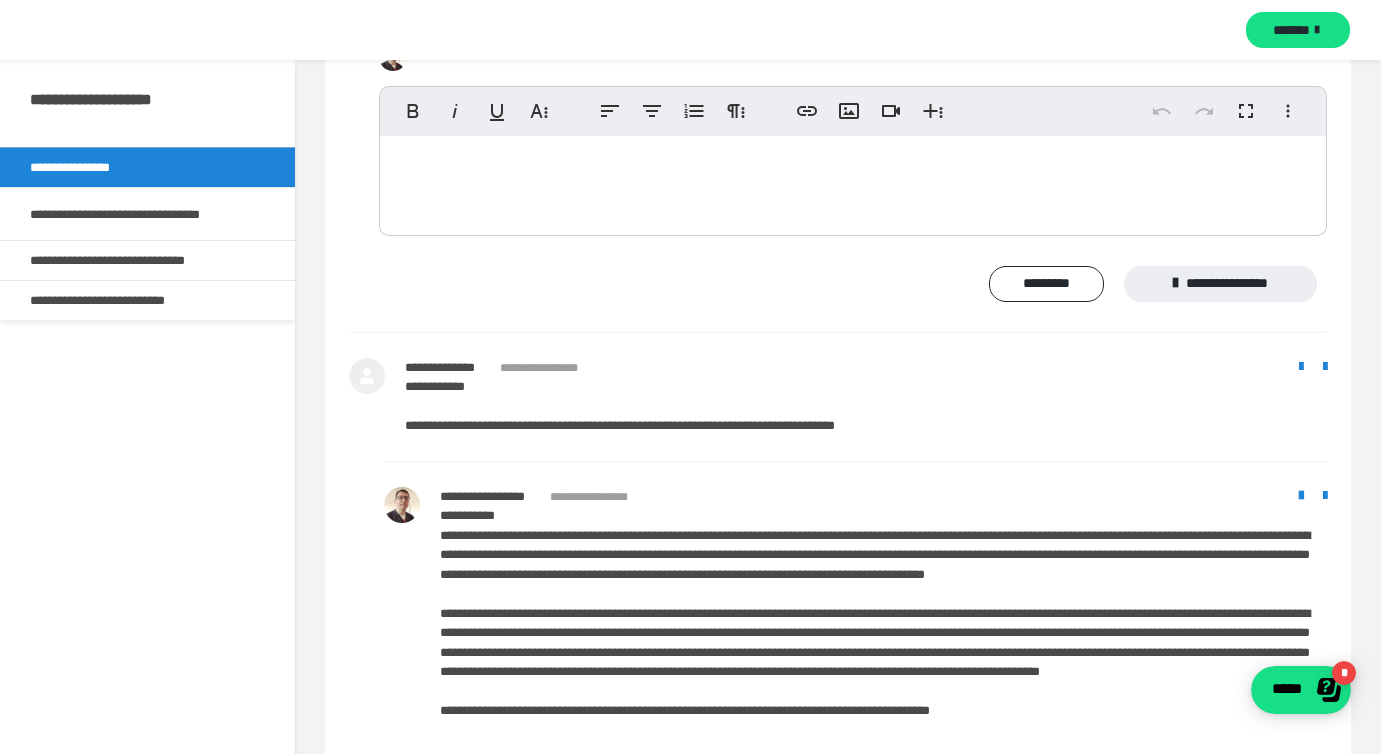 click at bounding box center (853, 181) 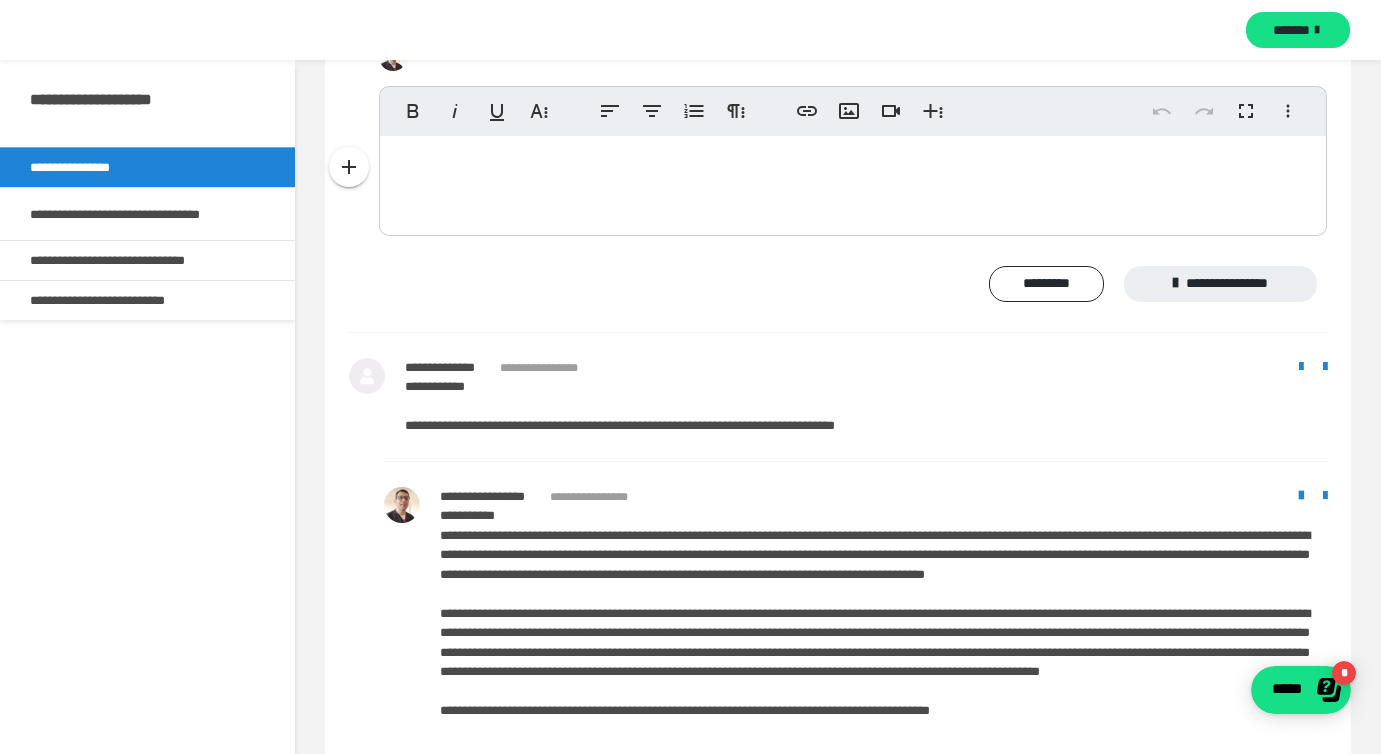 type 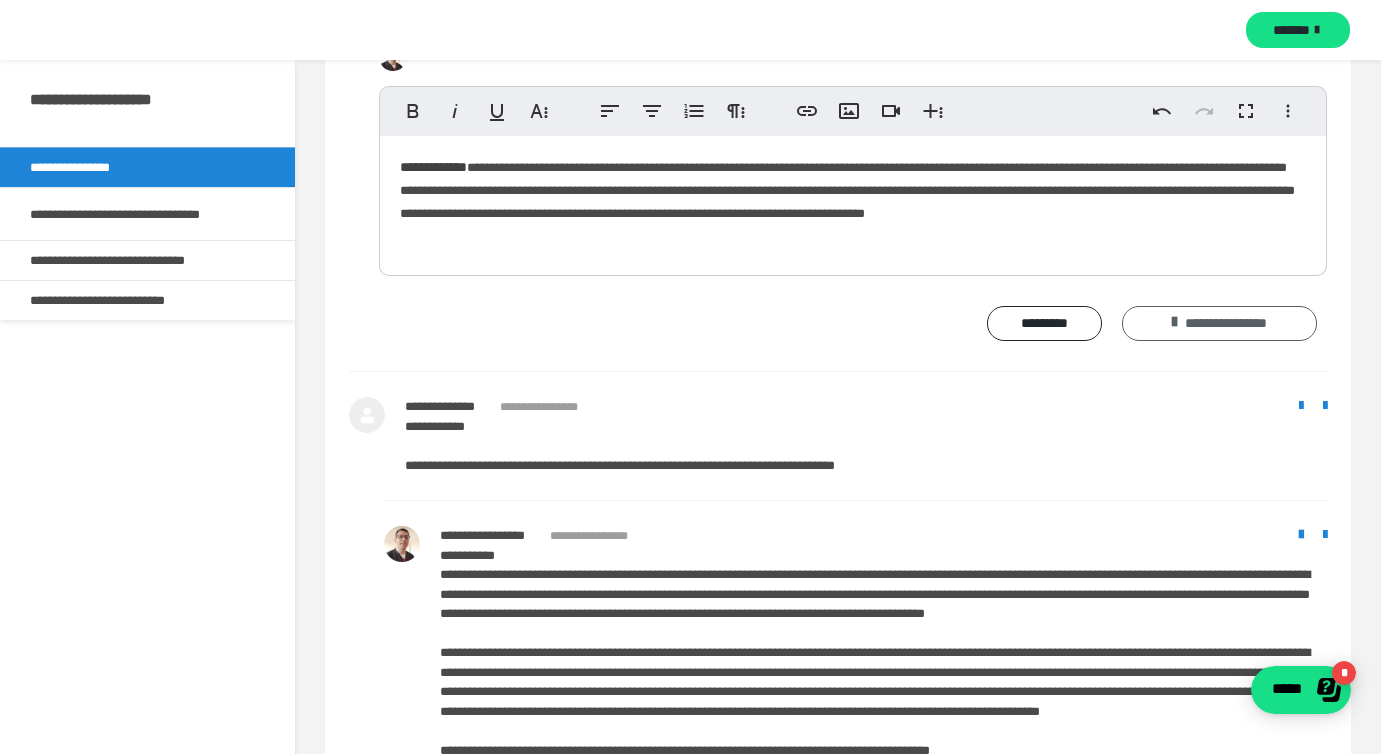 click on "**********" at bounding box center (1219, 324) 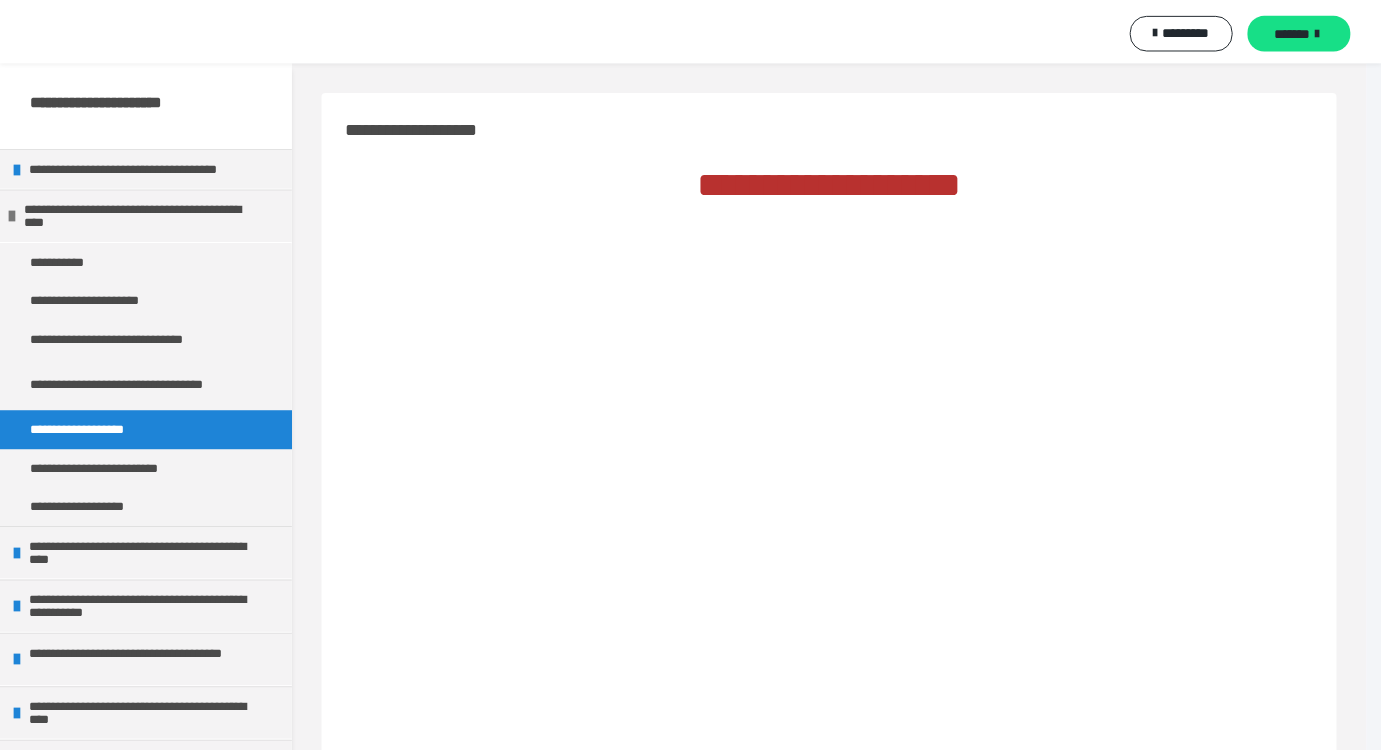 scroll, scrollTop: 1843, scrollLeft: 0, axis: vertical 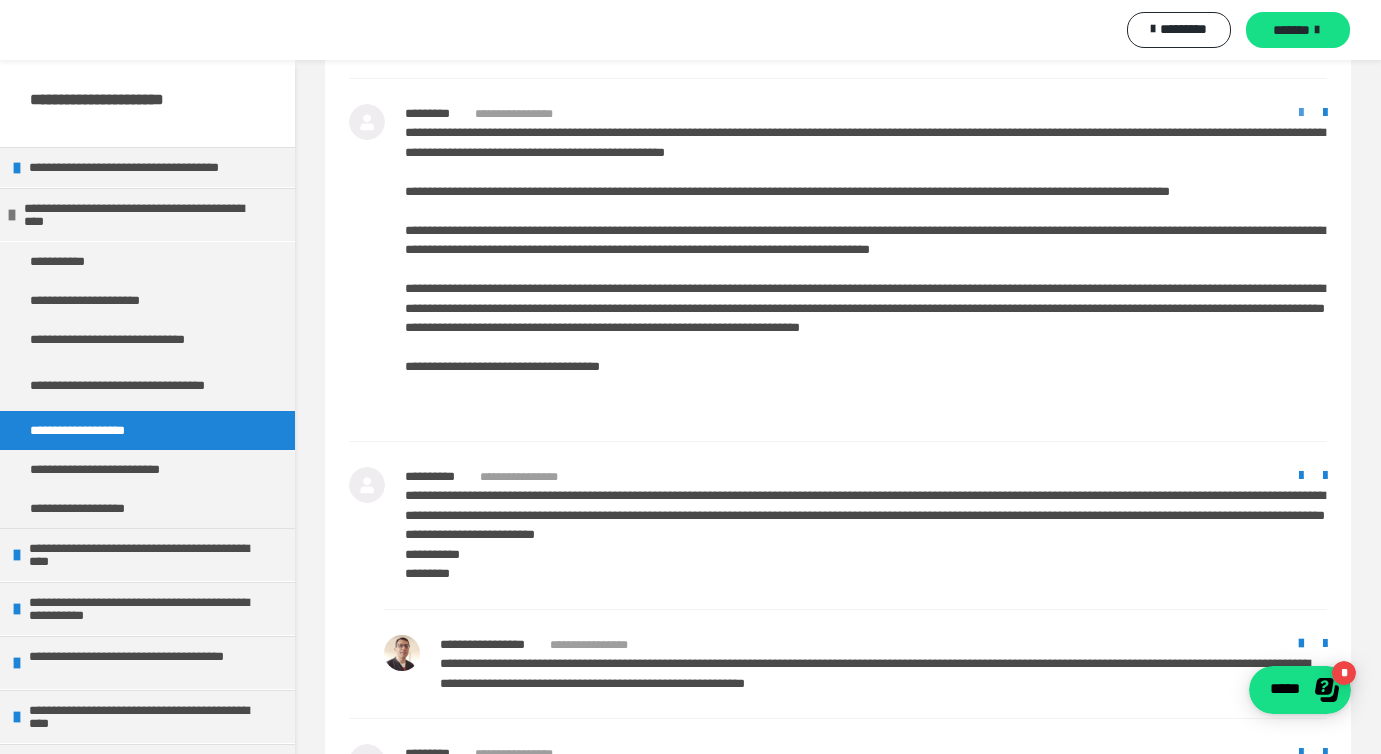 click at bounding box center (1301, 113) 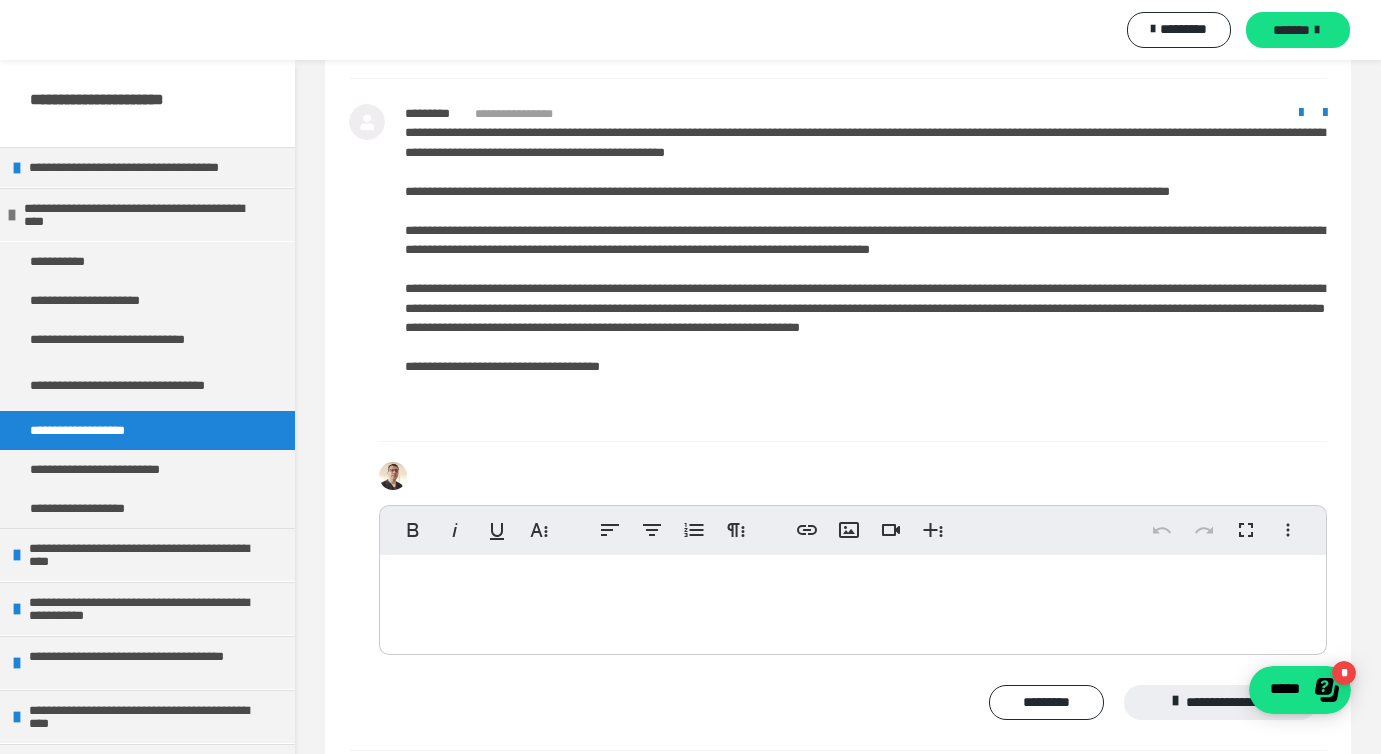 click at bounding box center (853, 600) 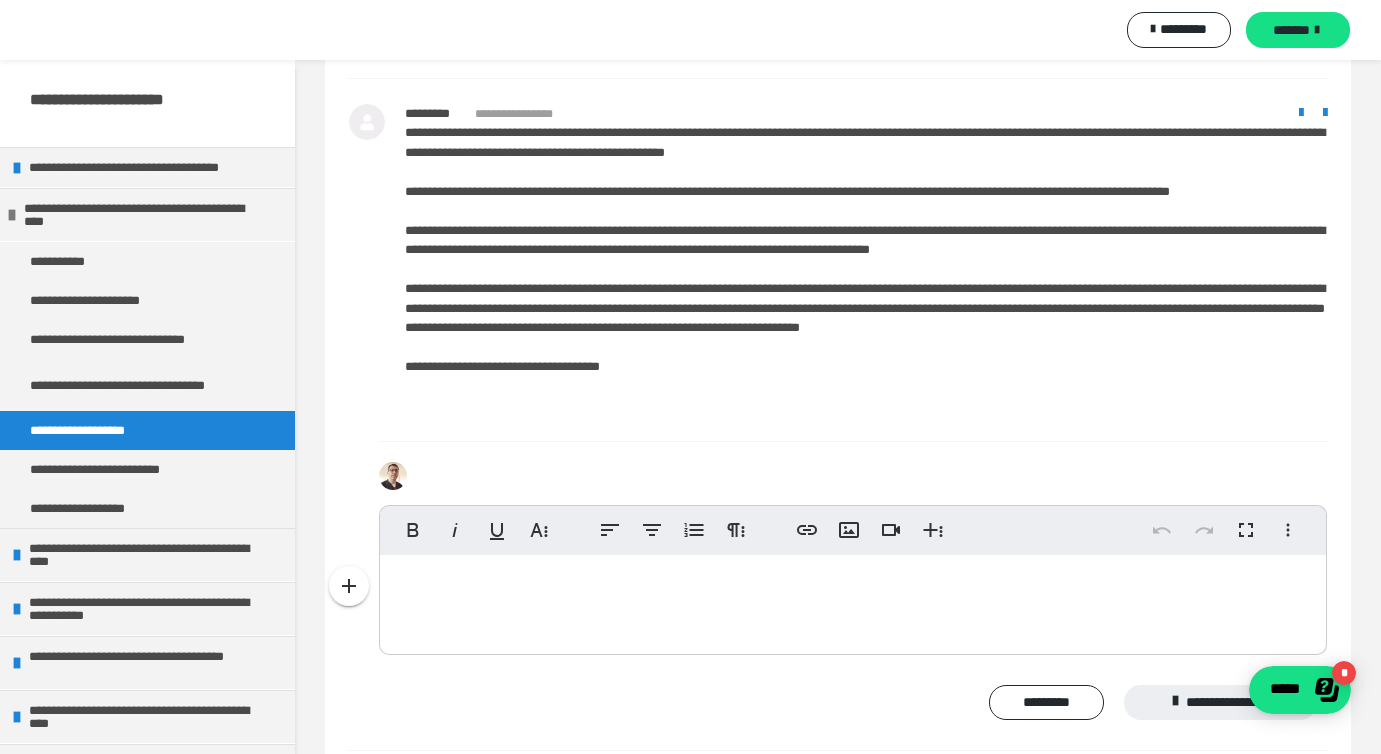 type 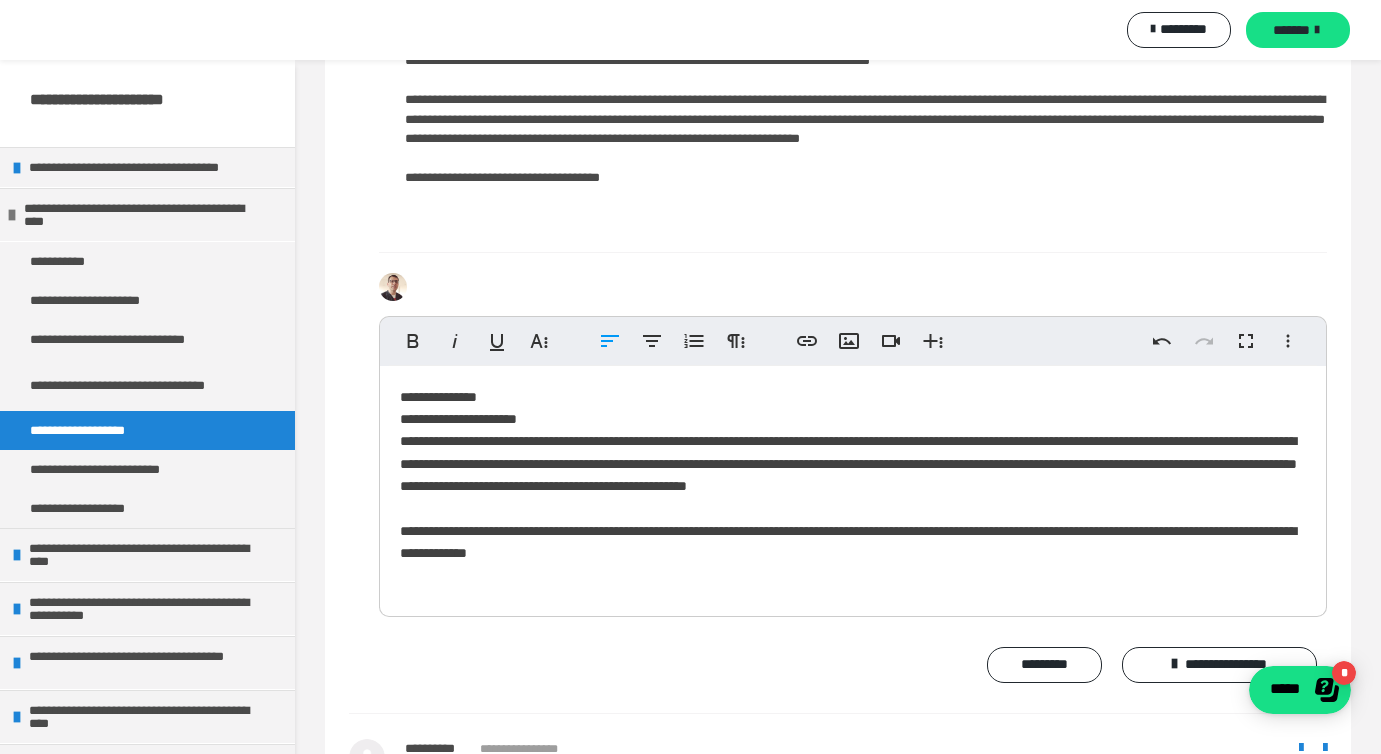 scroll, scrollTop: 2055, scrollLeft: 0, axis: vertical 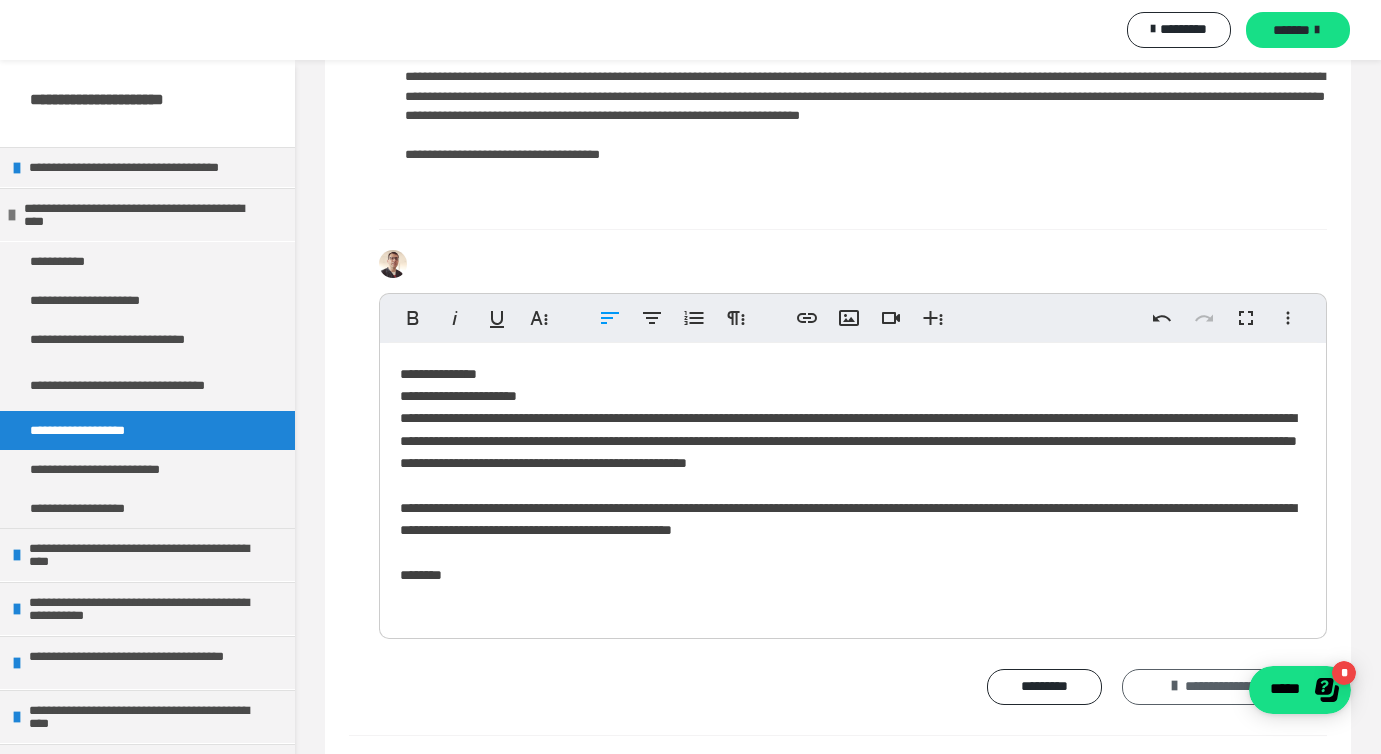 click on "**********" at bounding box center (1219, 687) 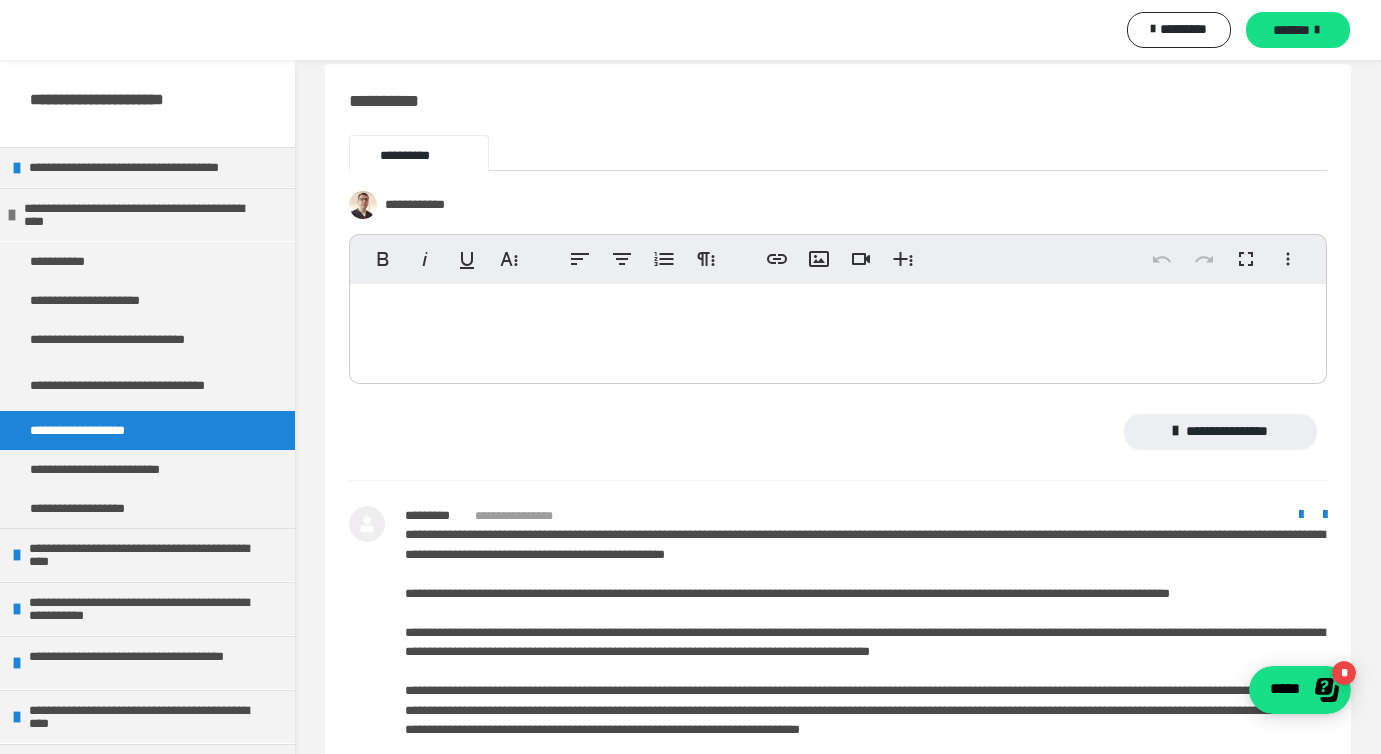 scroll, scrollTop: 1544, scrollLeft: 0, axis: vertical 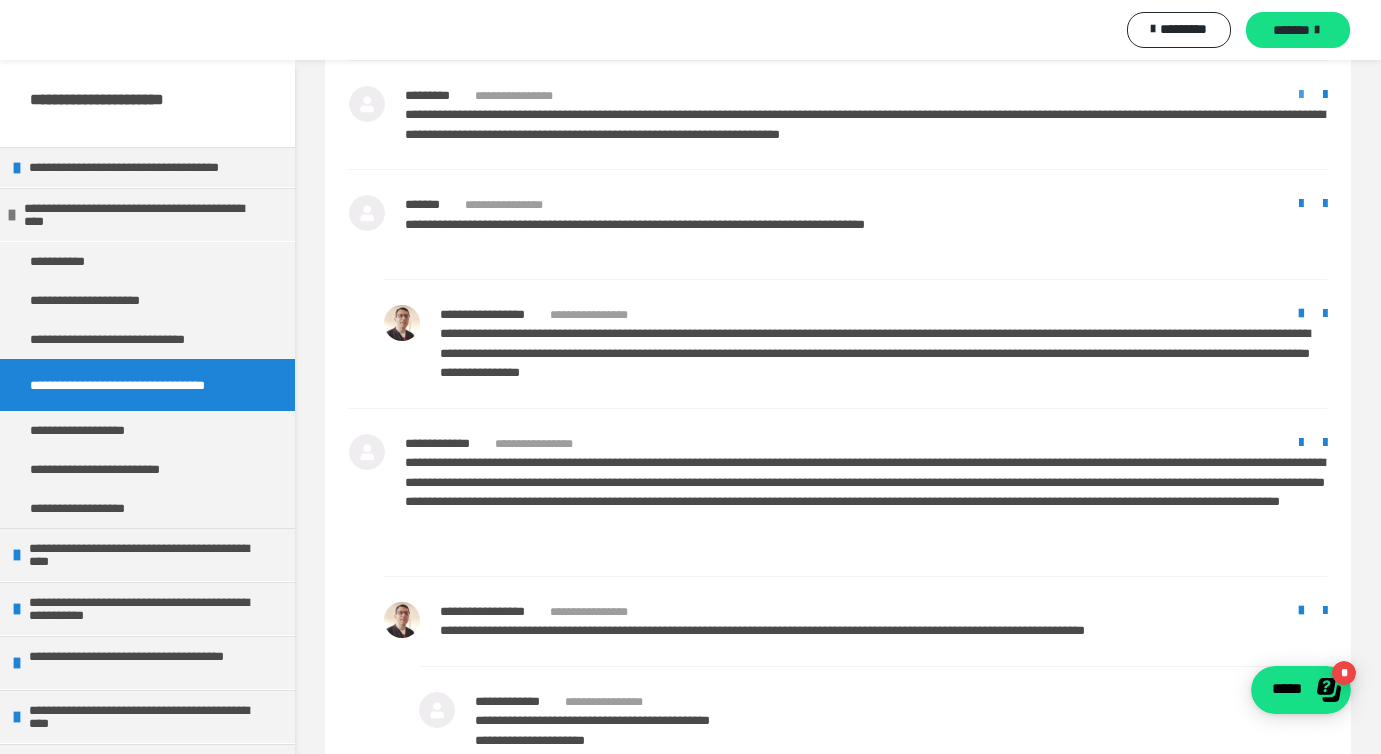 click at bounding box center (1301, 95) 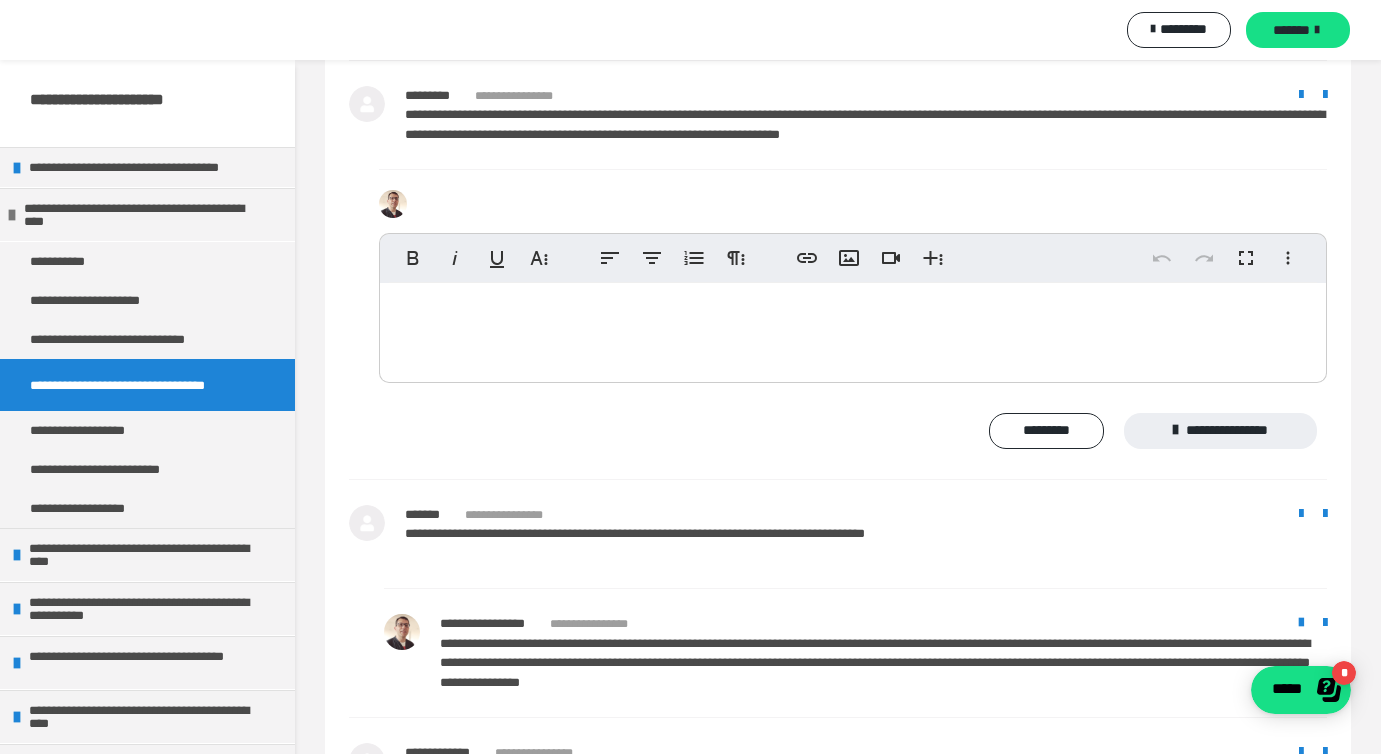 click at bounding box center (853, 328) 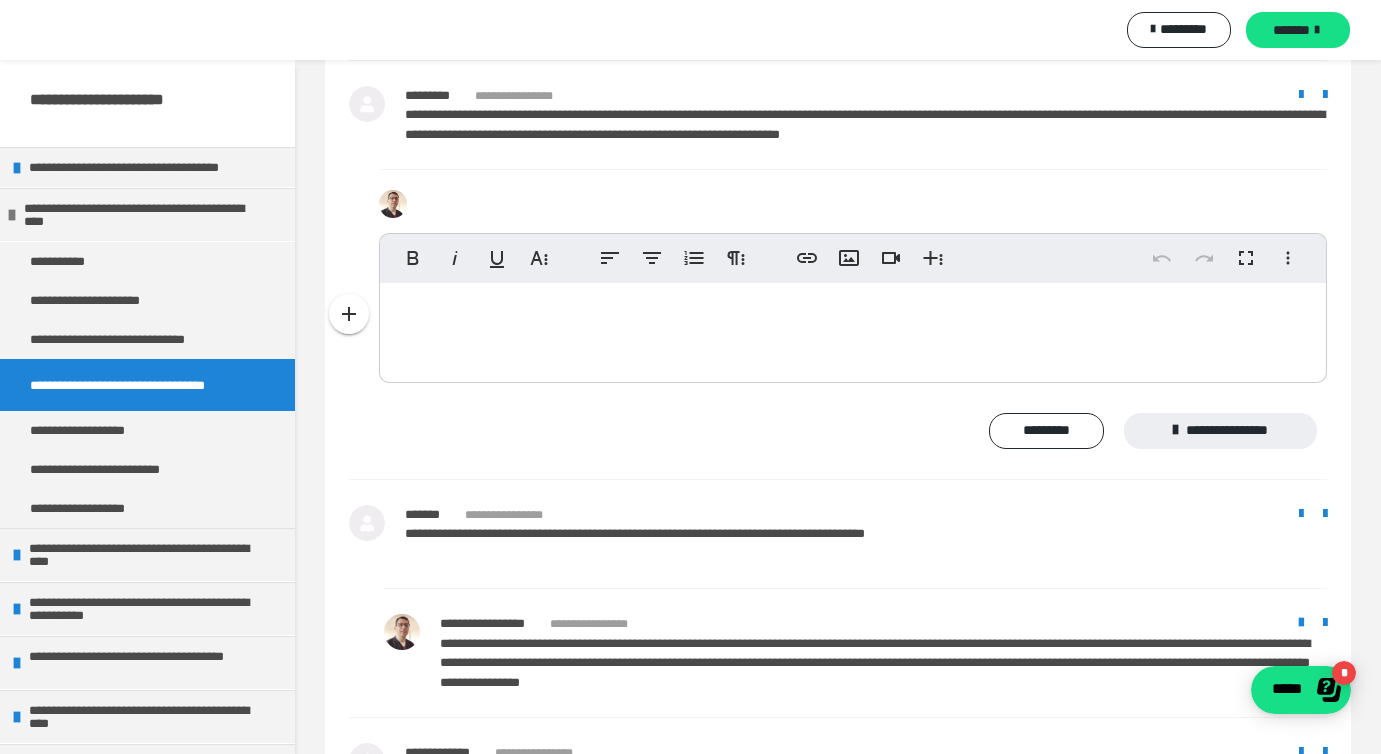 type 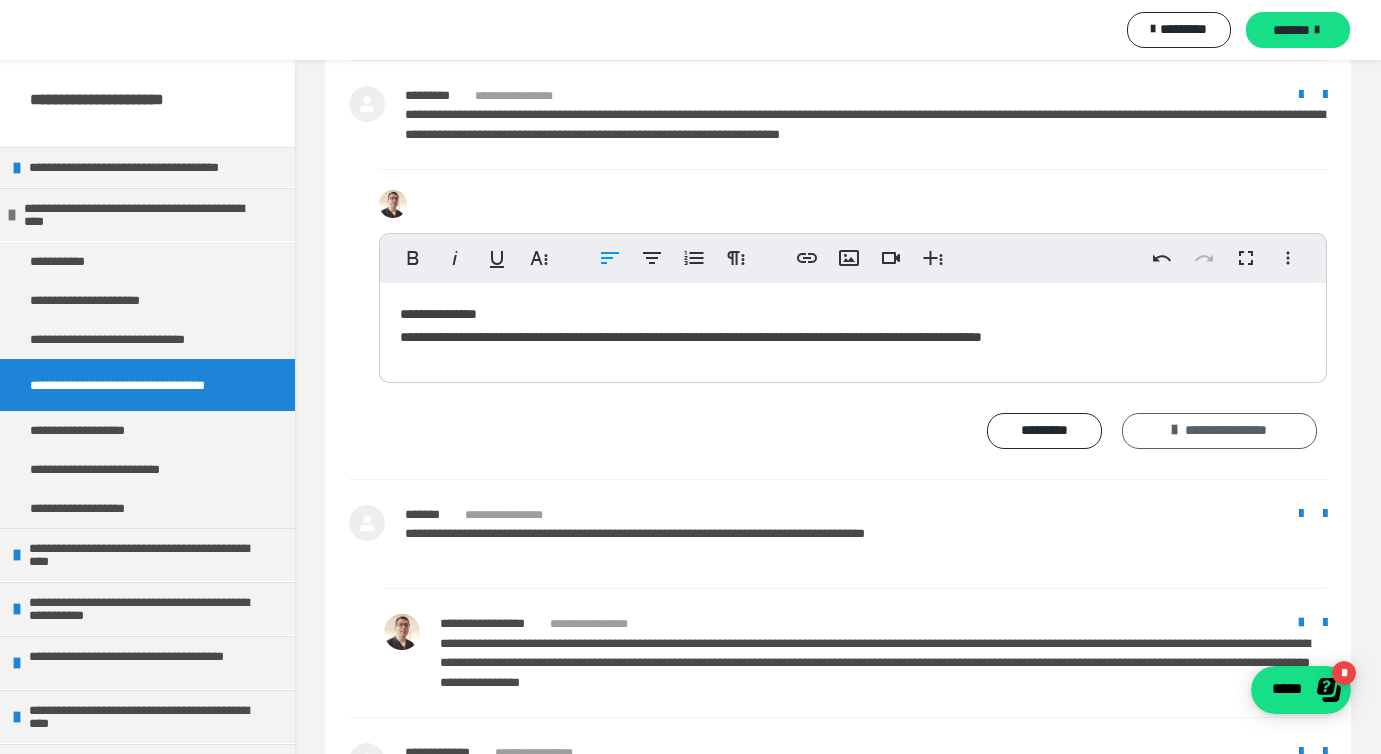 click on "**********" at bounding box center [1219, 431] 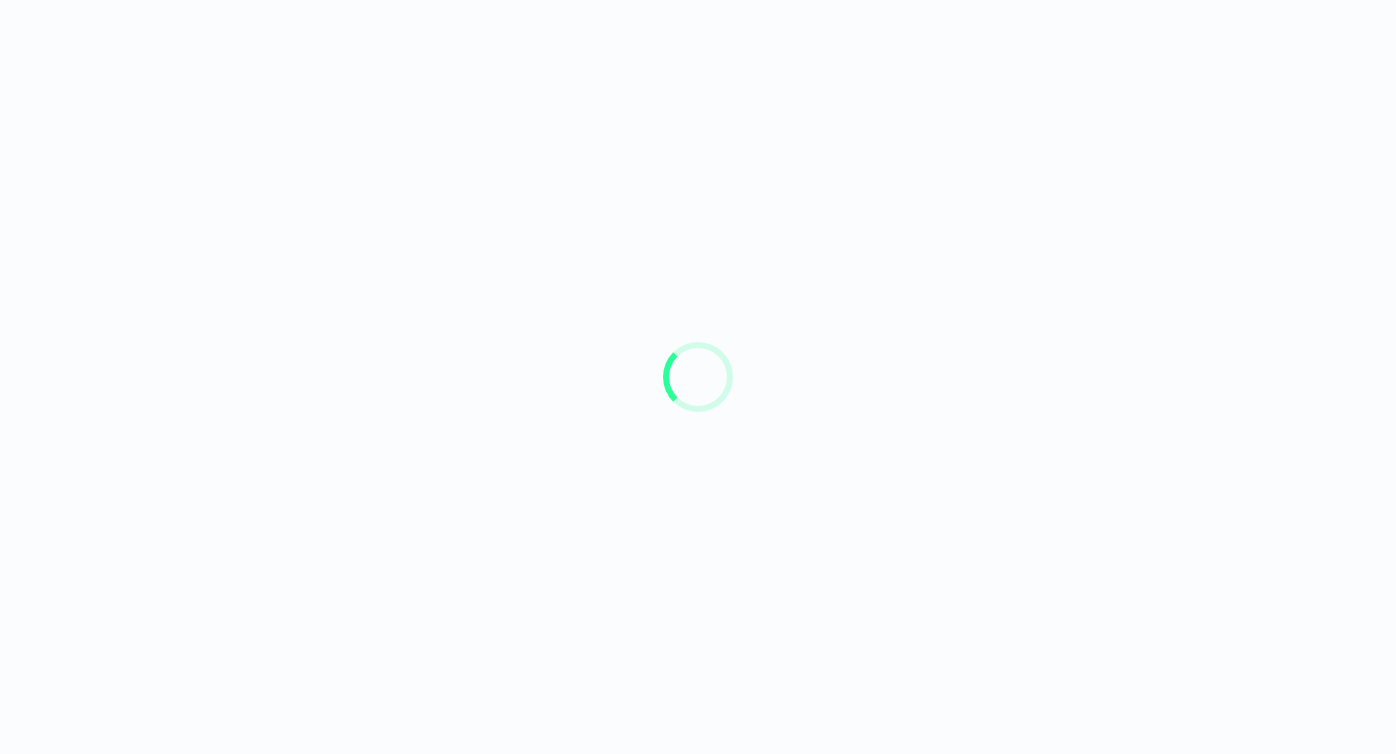 scroll, scrollTop: 0, scrollLeft: 0, axis: both 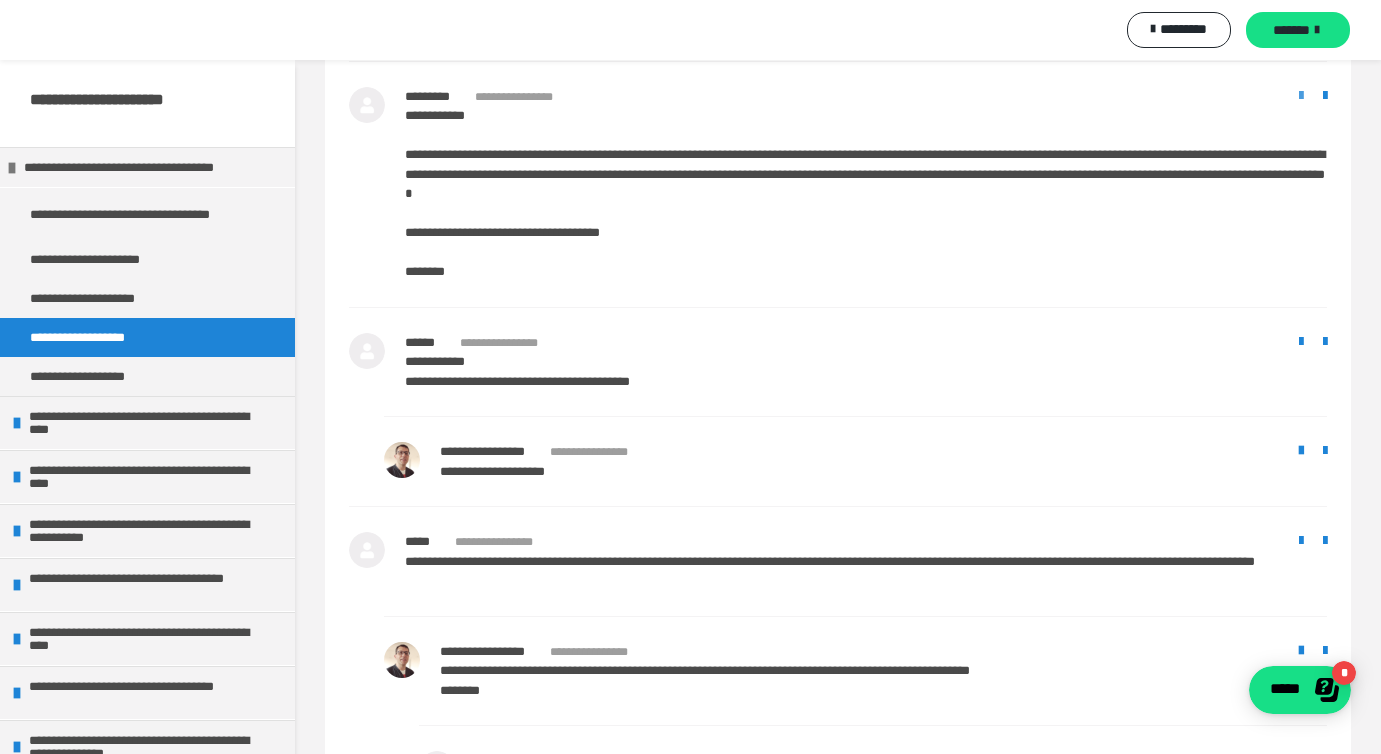 click at bounding box center [1301, 96] 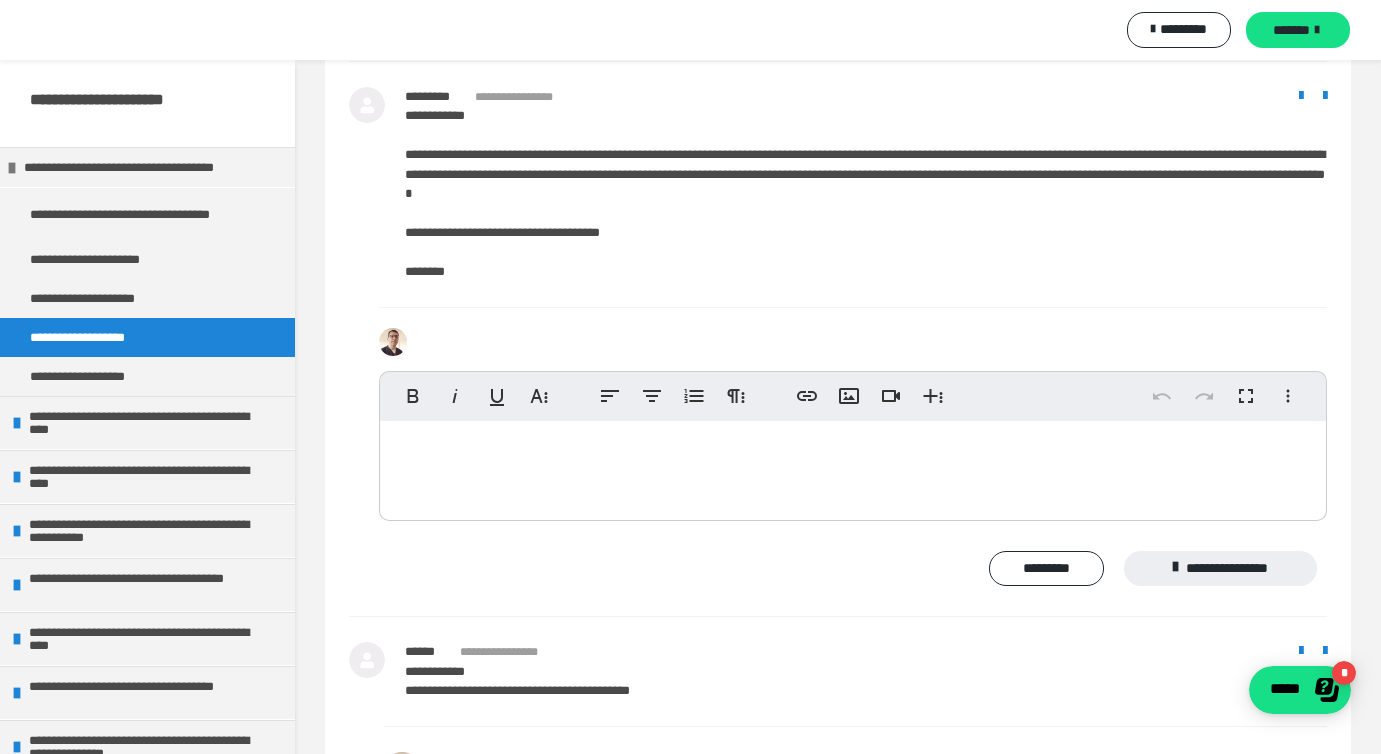 click at bounding box center [853, 466] 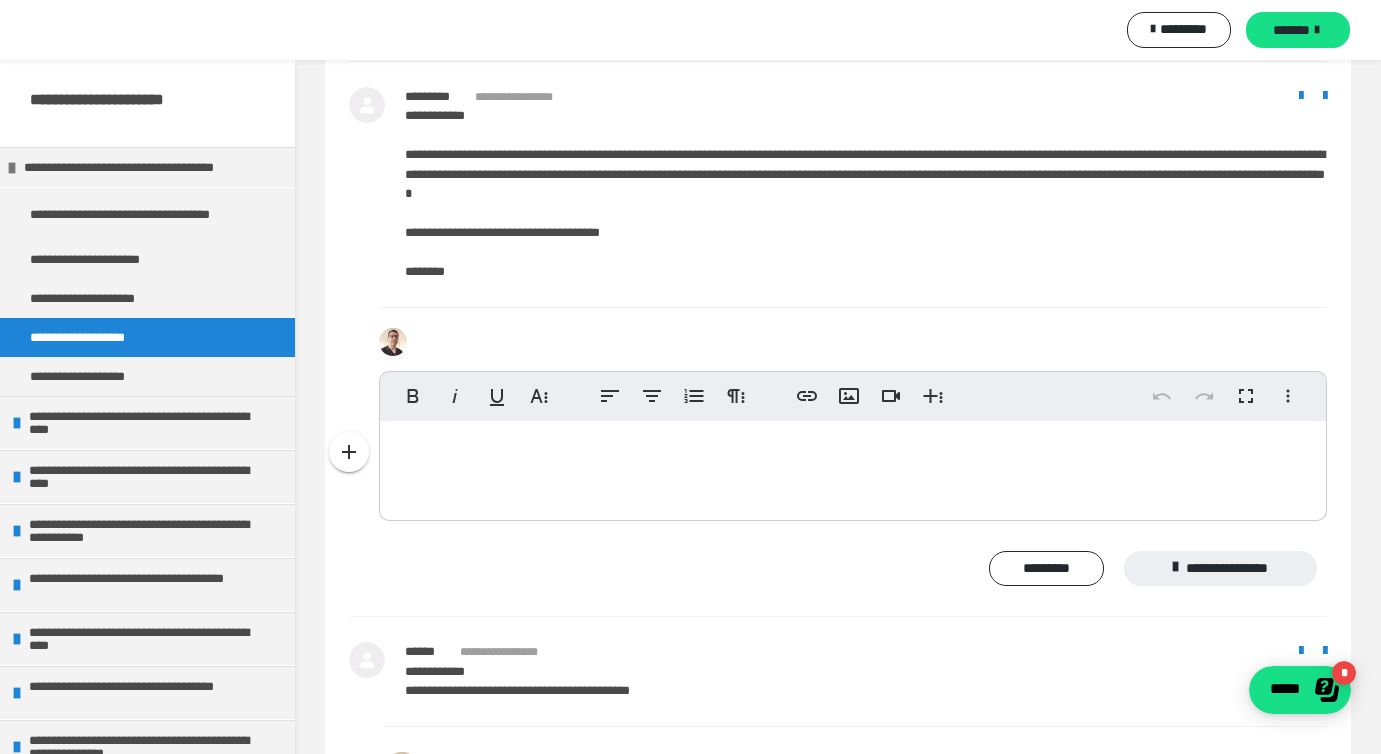 type 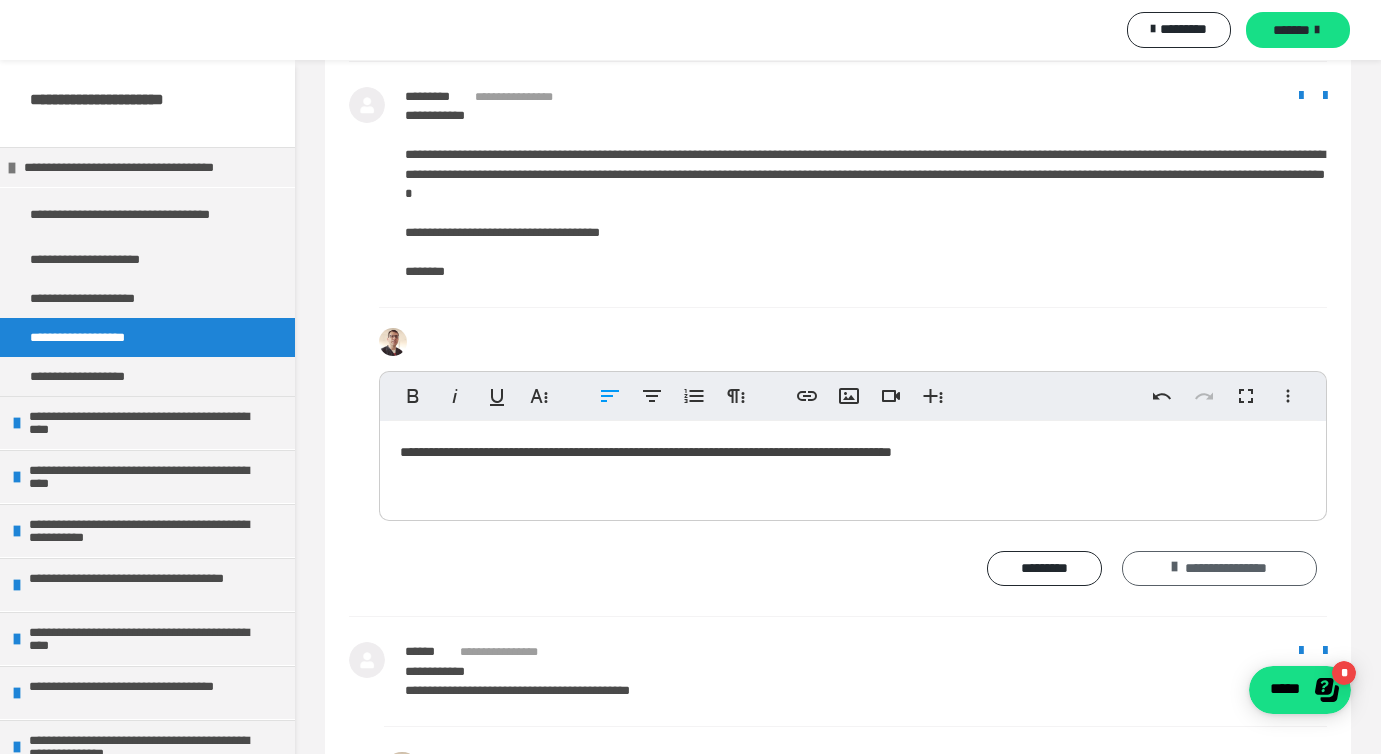 click on "**********" at bounding box center (1219, 569) 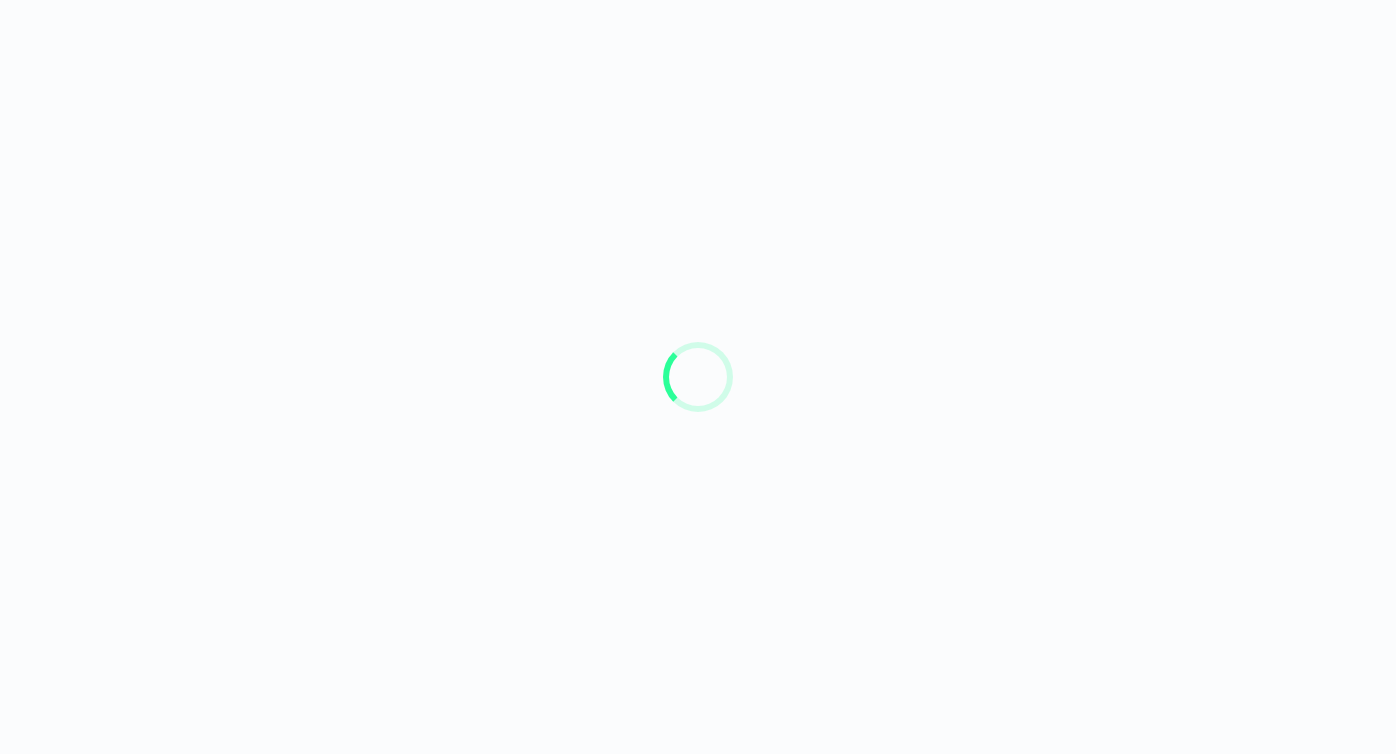 scroll, scrollTop: 0, scrollLeft: 0, axis: both 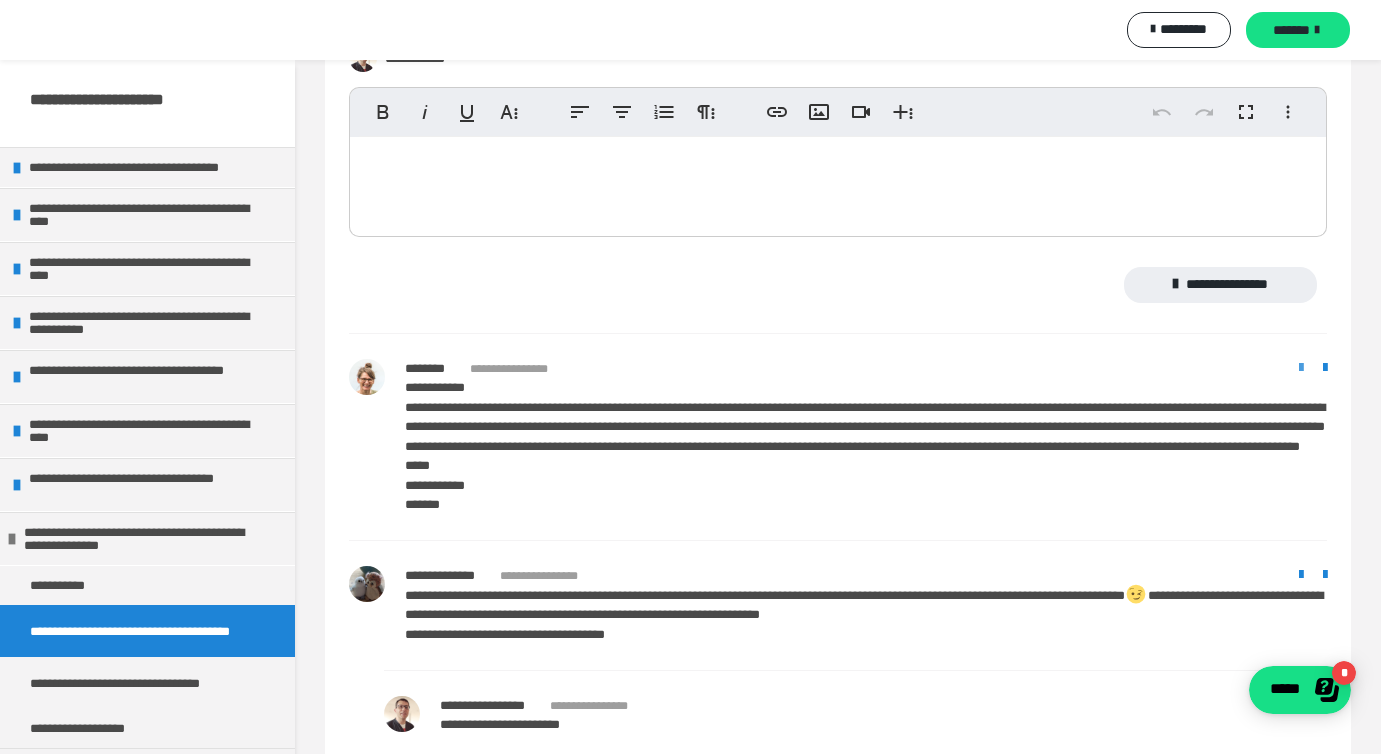 click at bounding box center (1301, 368) 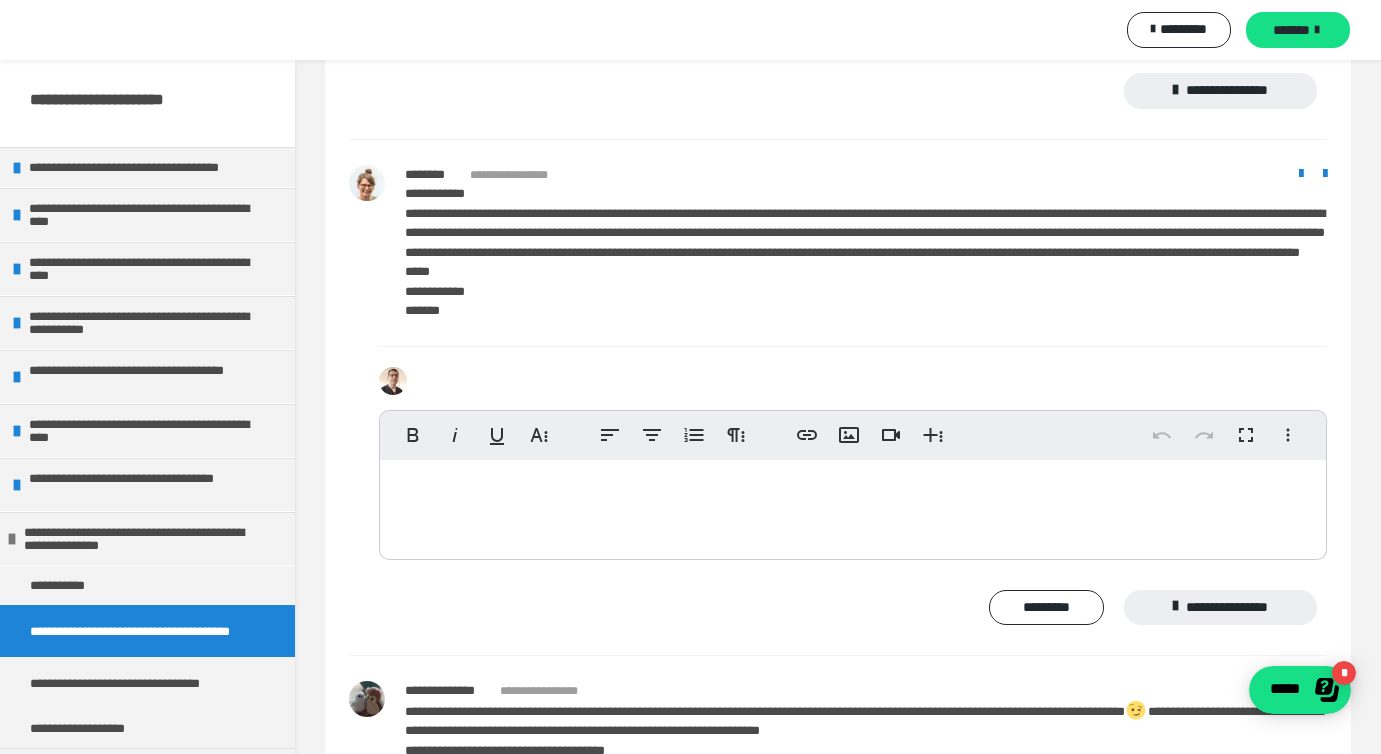 scroll, scrollTop: 1564, scrollLeft: 0, axis: vertical 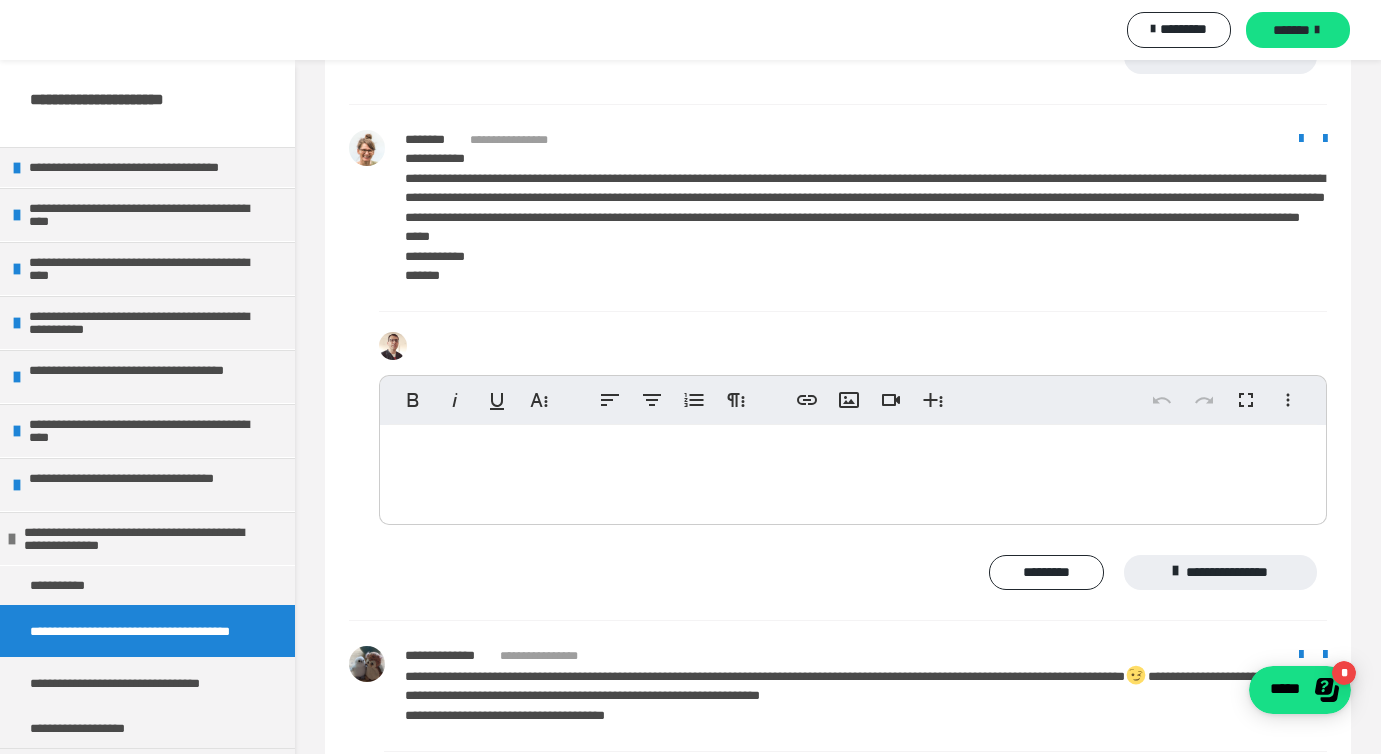 click on "**********" at bounding box center (853, 573) 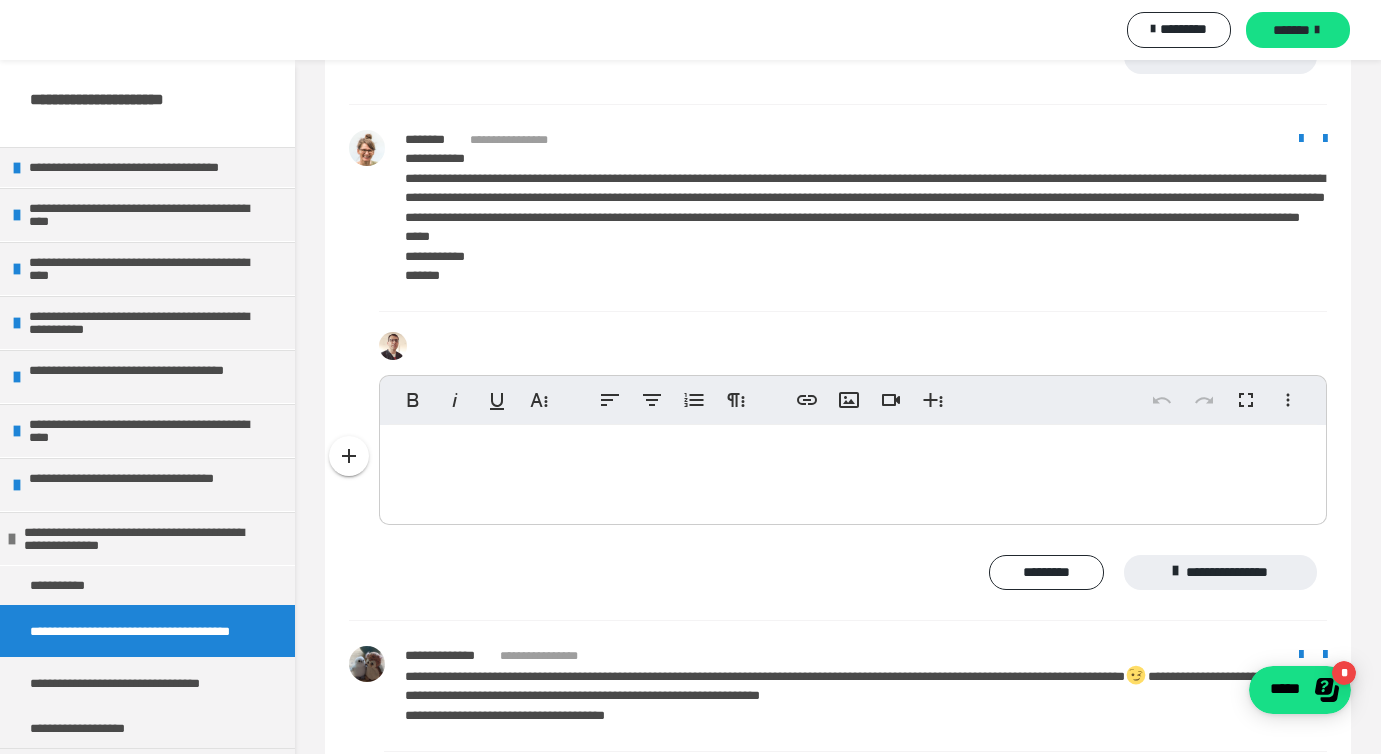 type 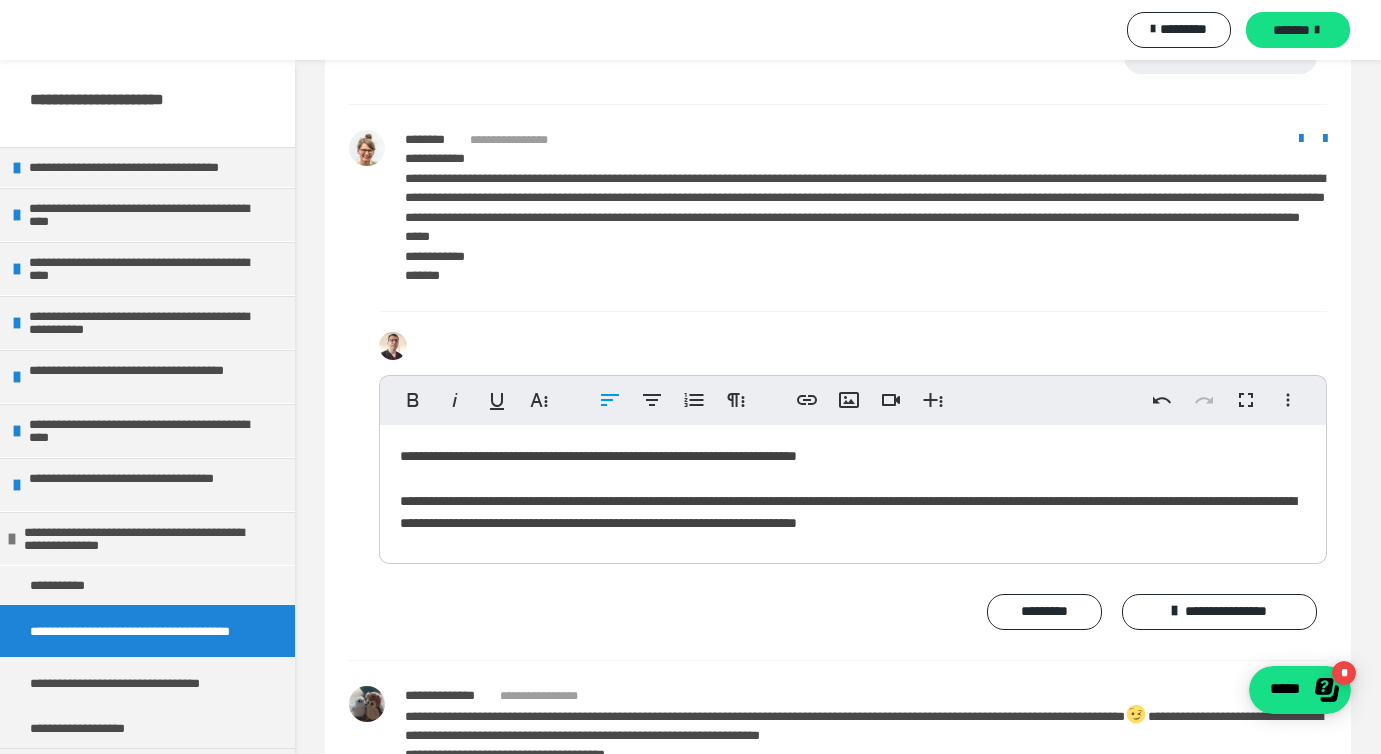 click on "**********" at bounding box center [853, 490] 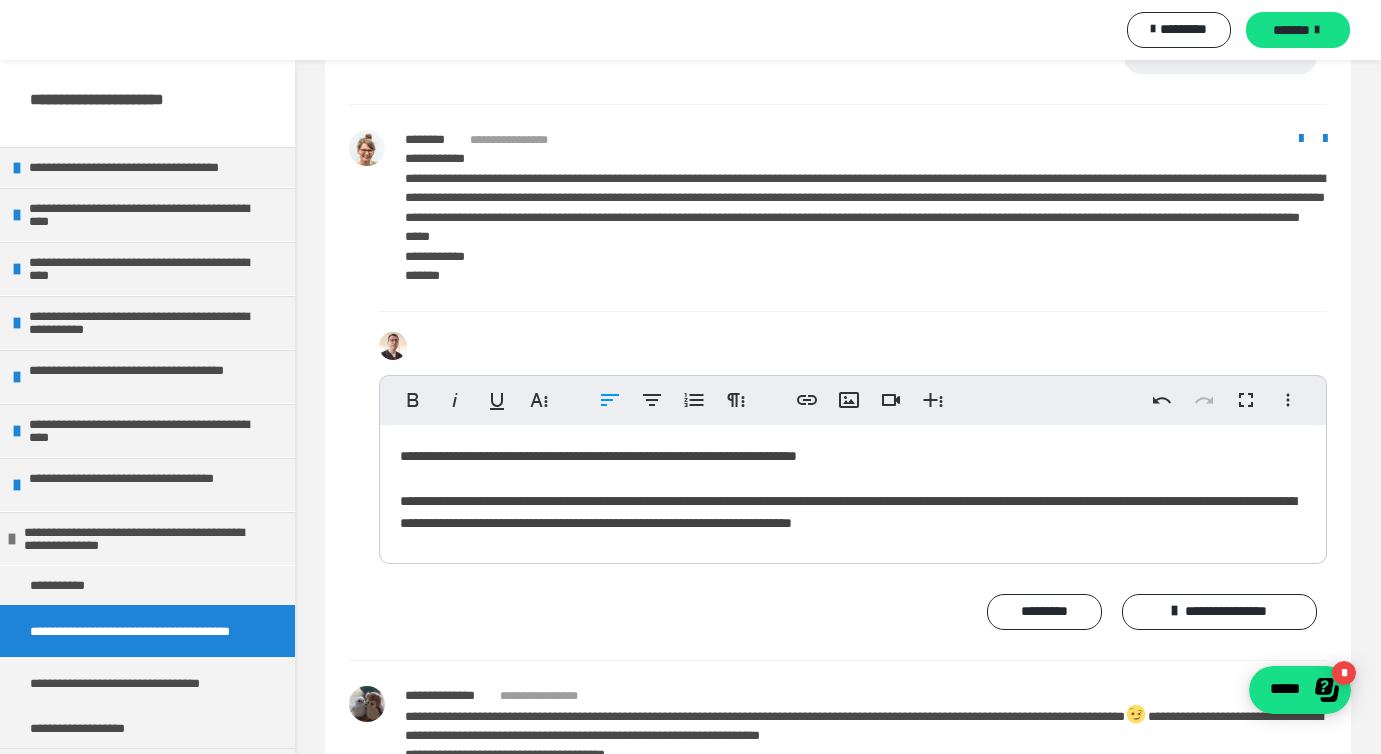 click on "**********" at bounding box center [853, 490] 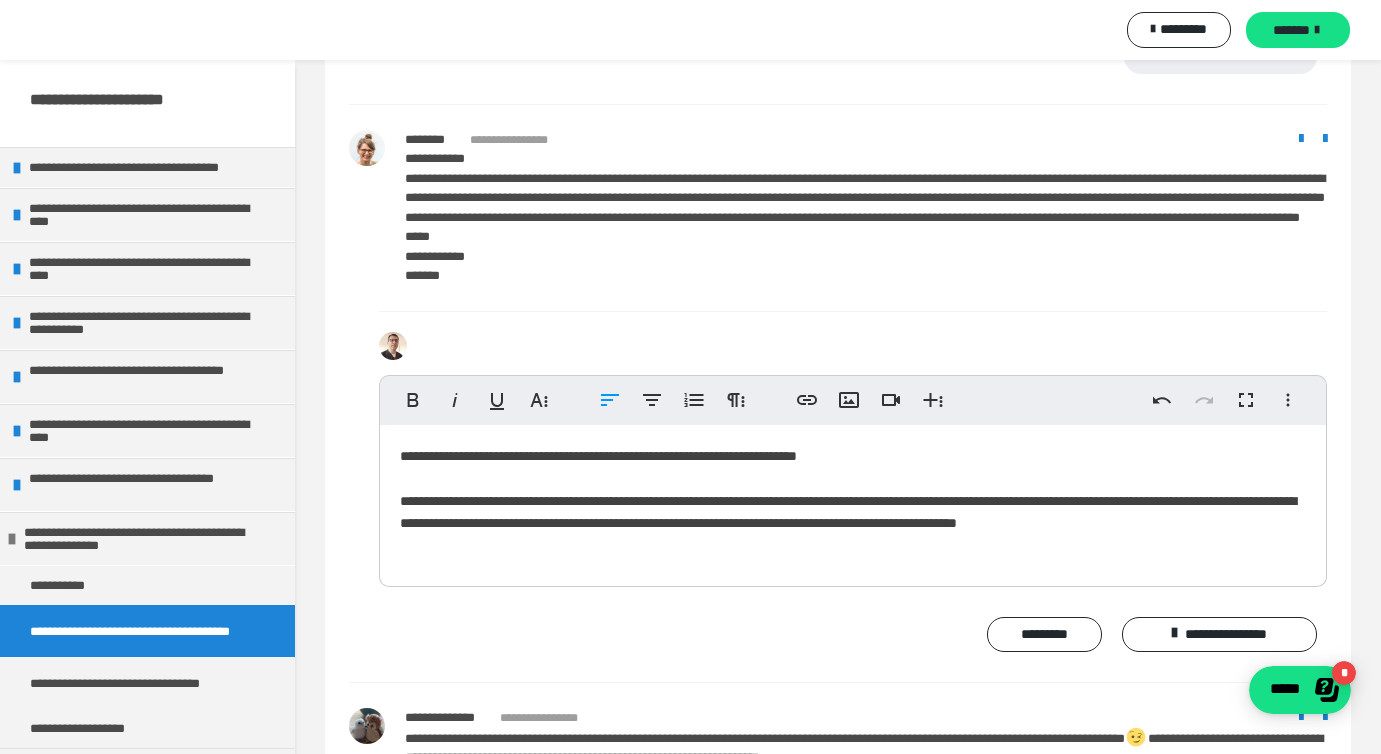 click on "**********" at bounding box center [853, 501] 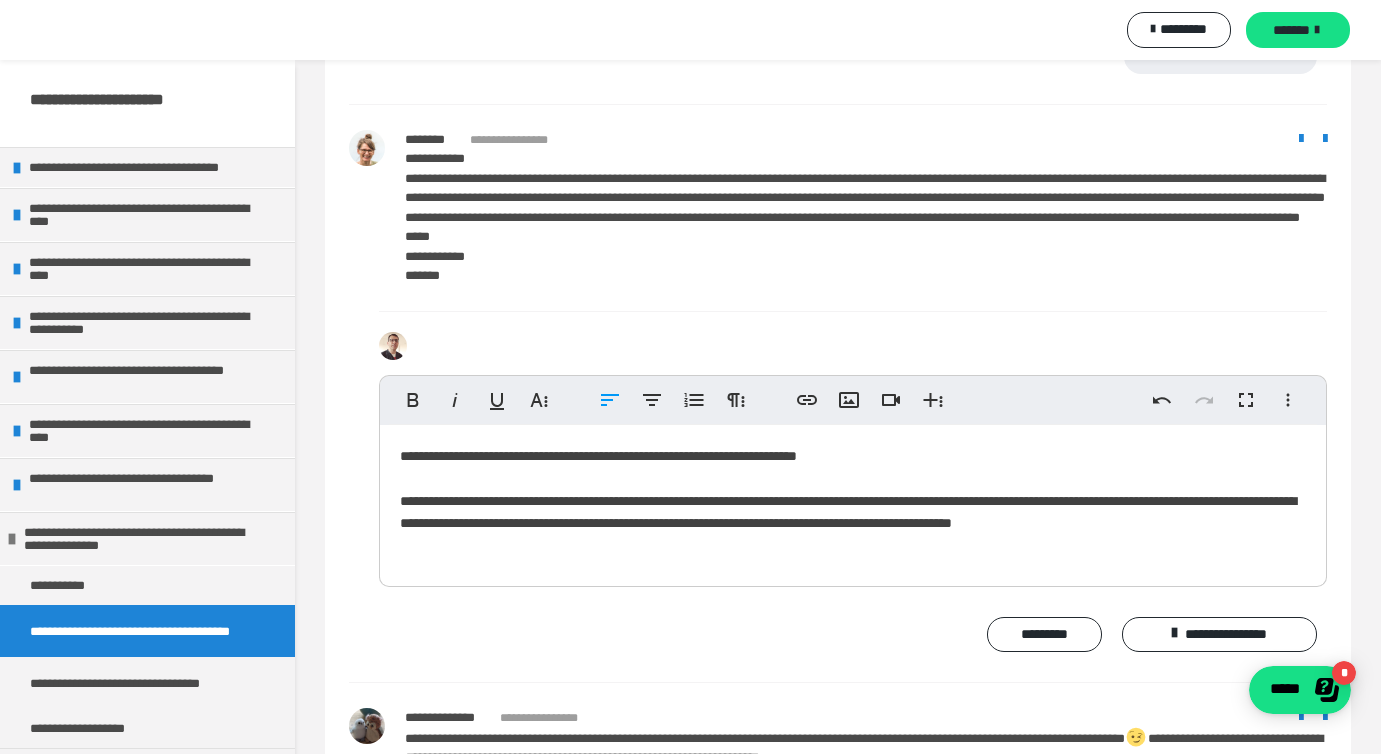 click on "**********" at bounding box center (853, 501) 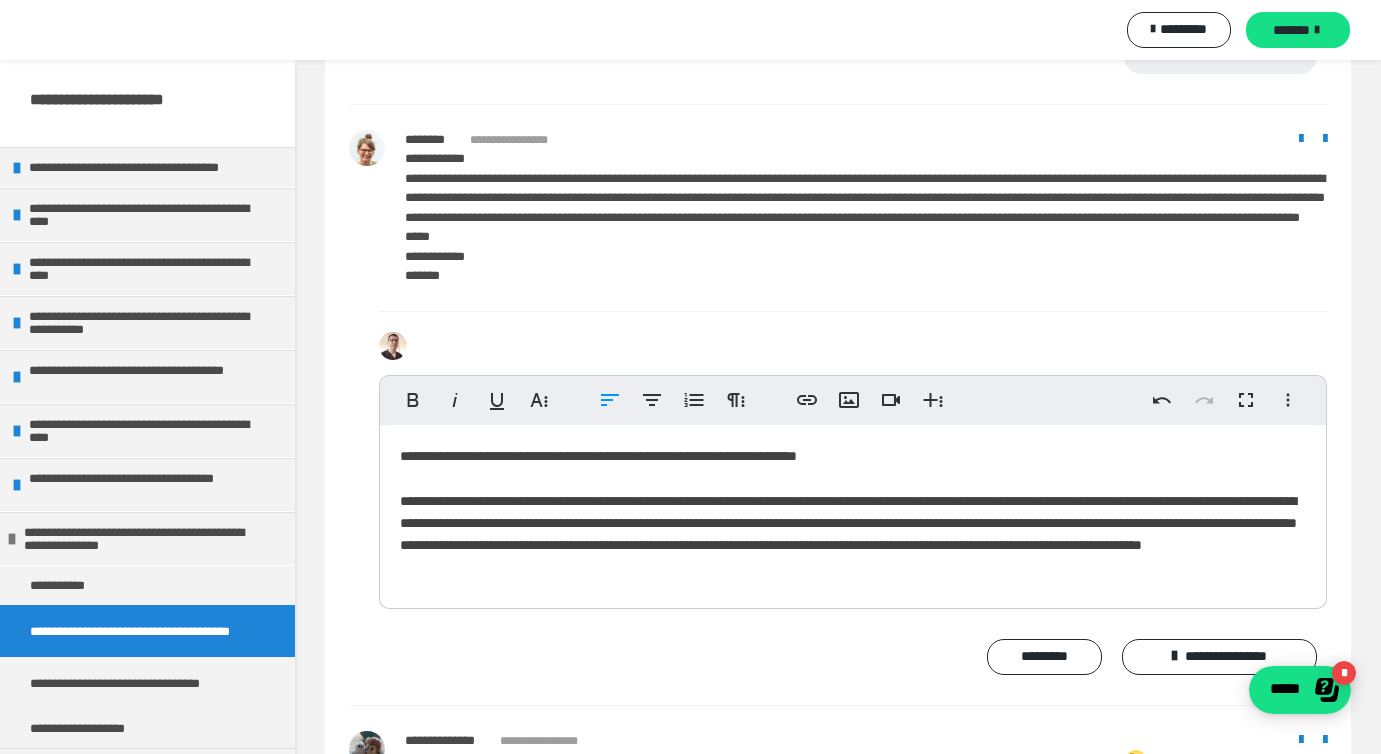 click on "**********" at bounding box center [853, 512] 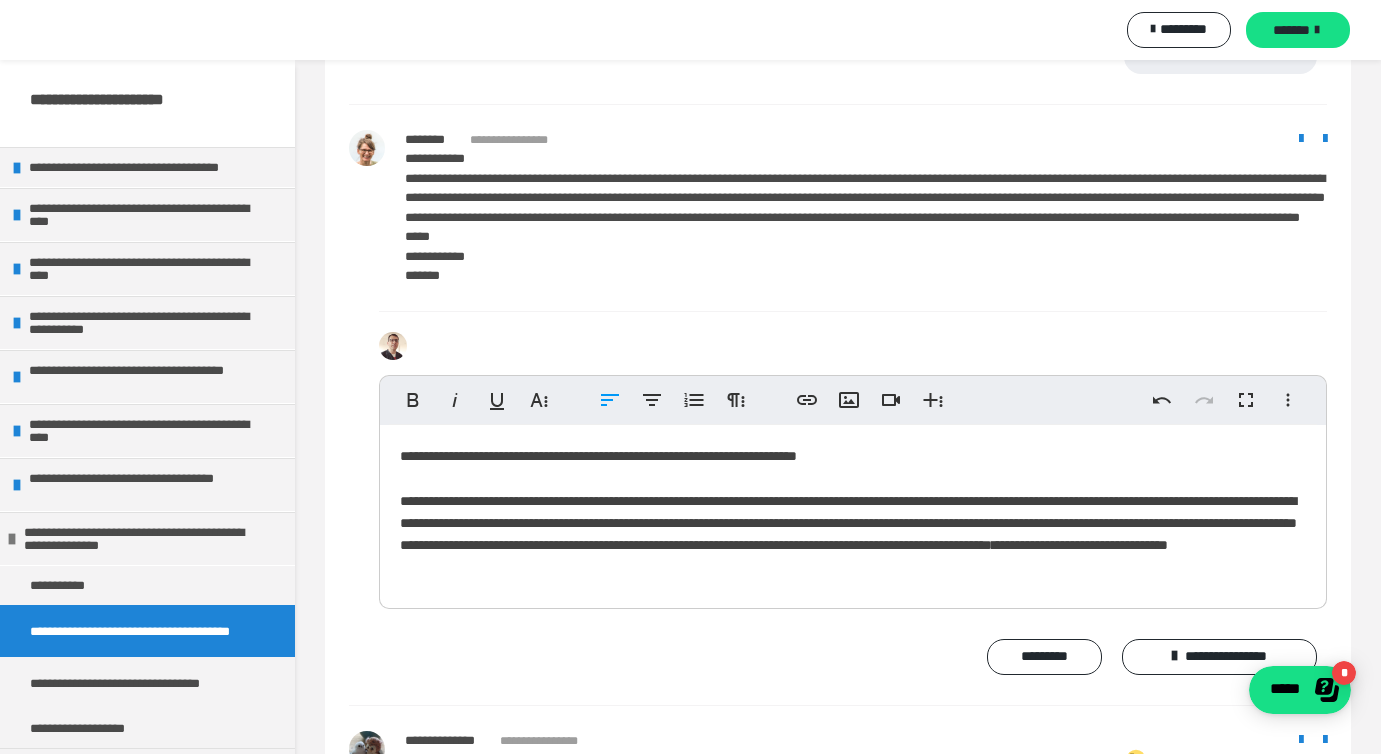 click on "**********" at bounding box center (853, 512) 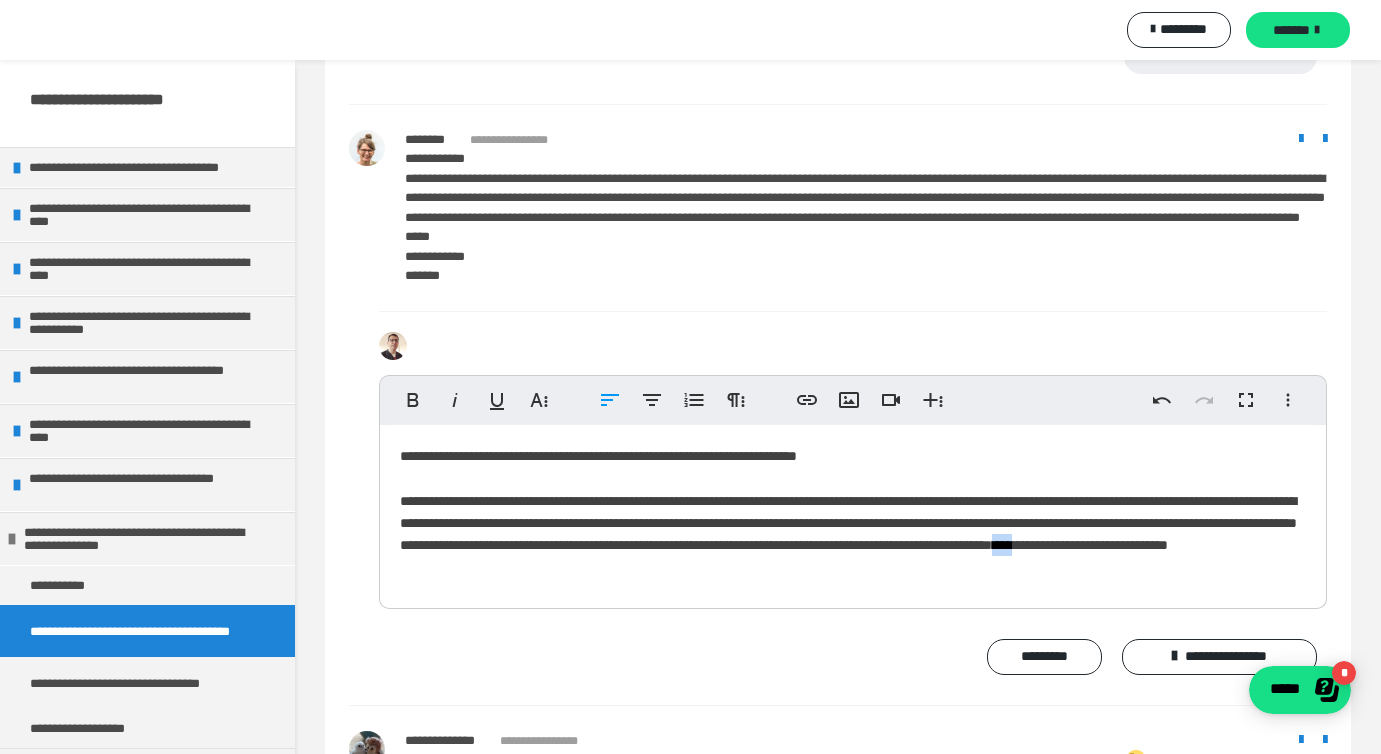 click on "**********" at bounding box center [853, 512] 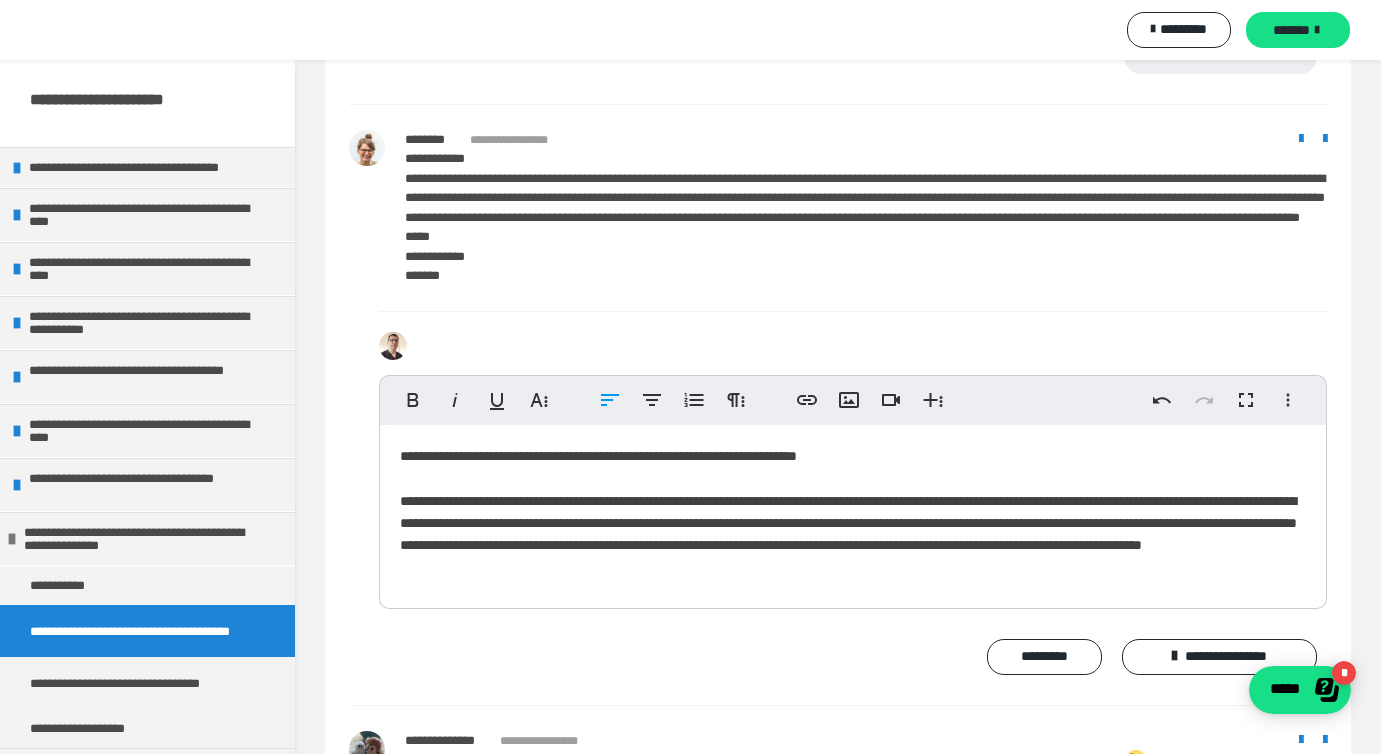 click on "**********" at bounding box center [853, 512] 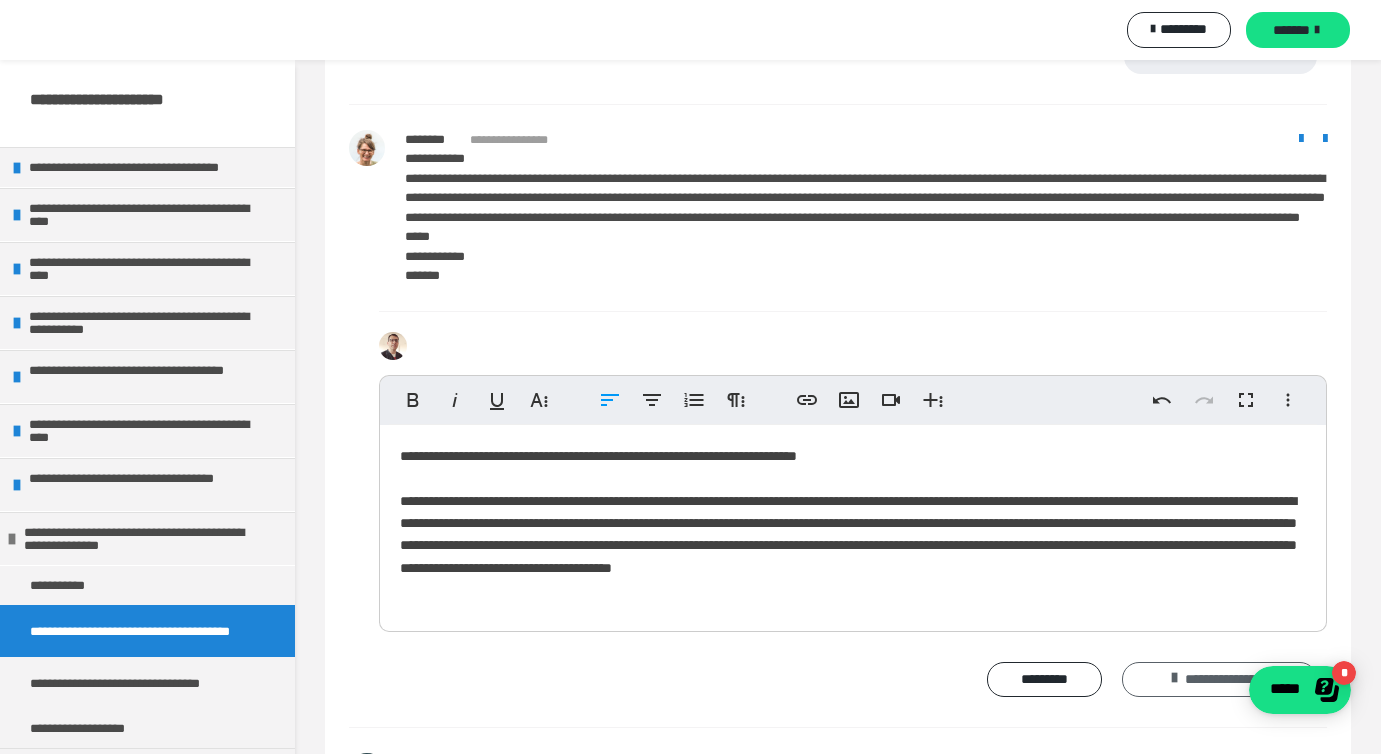 click on "**********" at bounding box center [1219, 680] 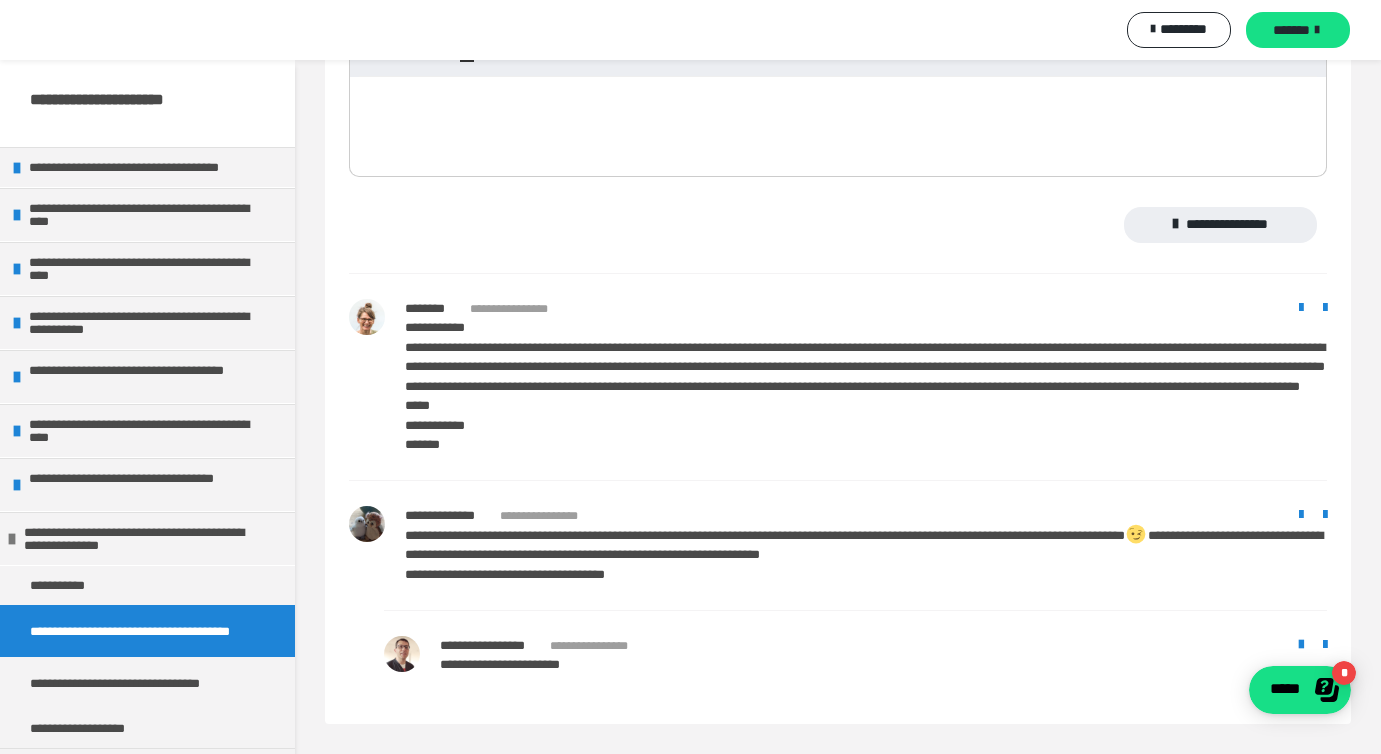 scroll, scrollTop: 1564, scrollLeft: 0, axis: vertical 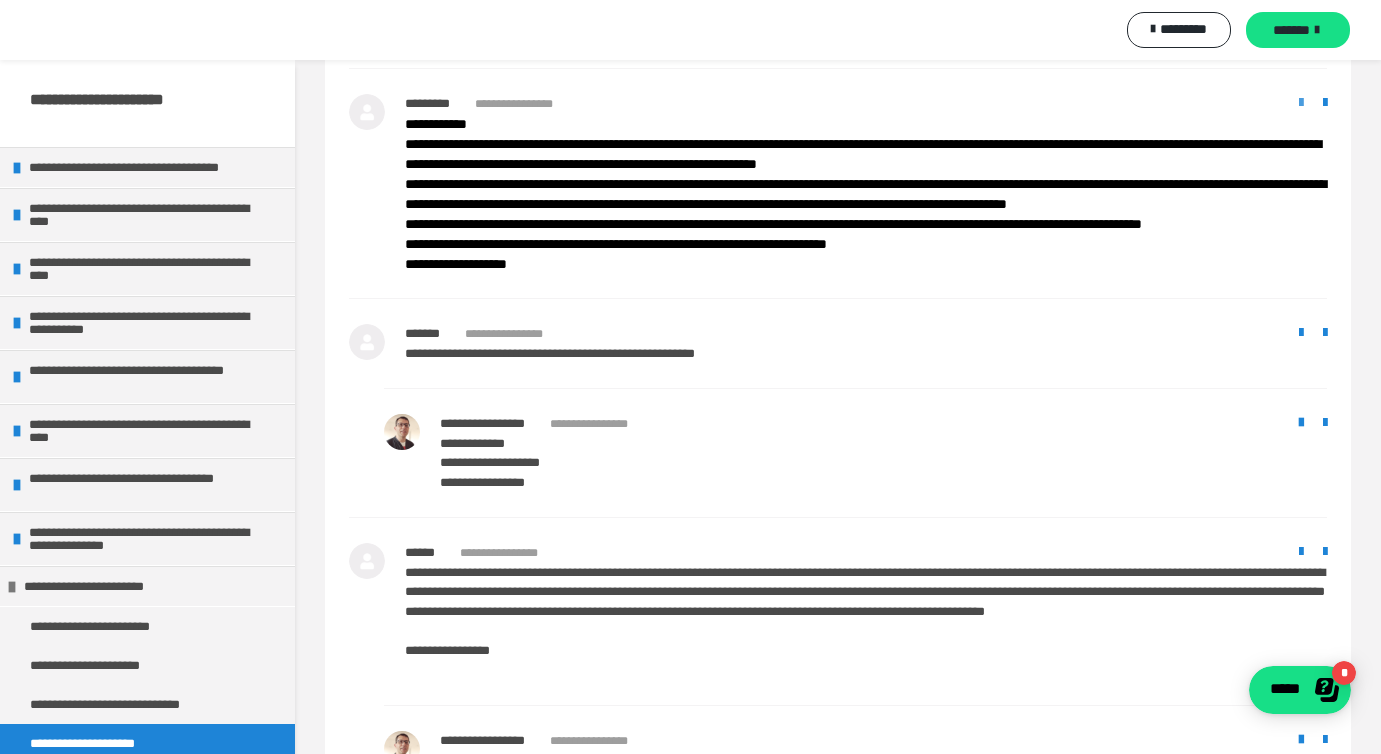 click at bounding box center [1301, 103] 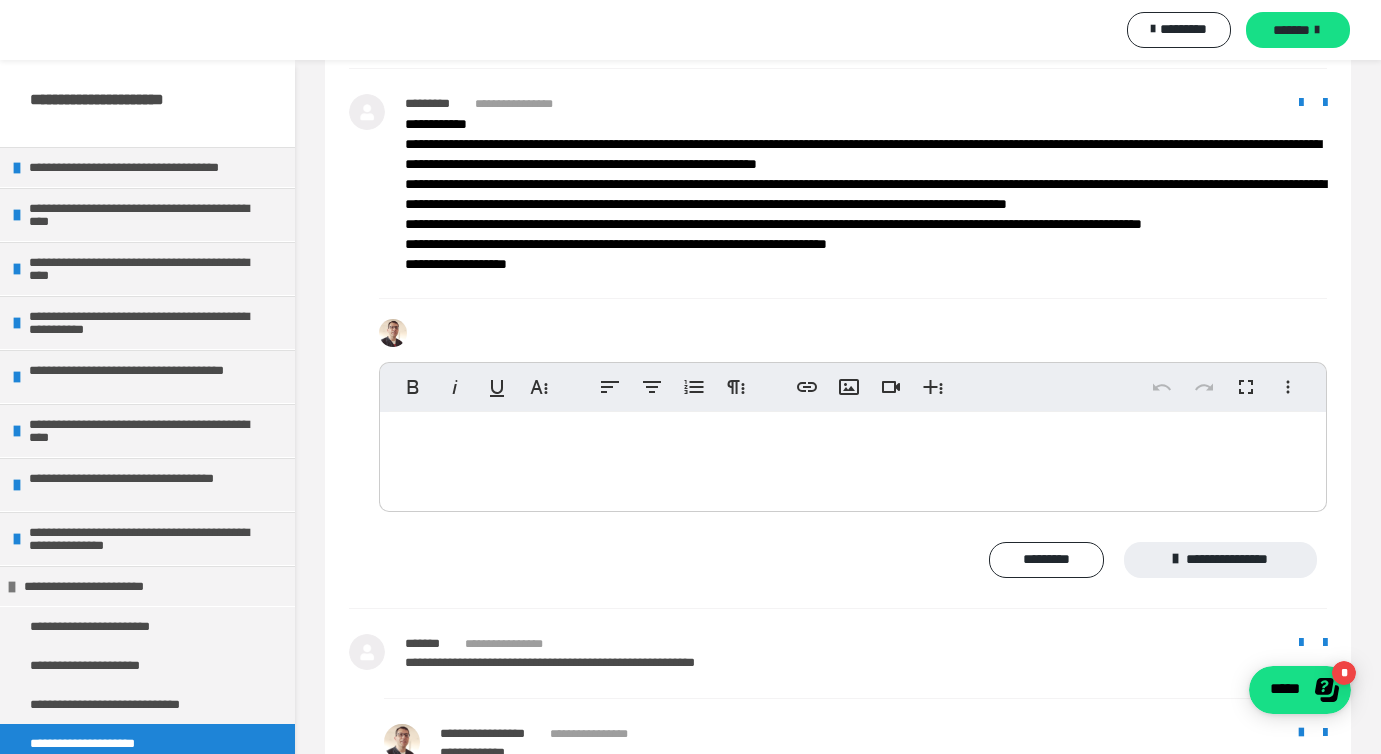 click at bounding box center (853, 457) 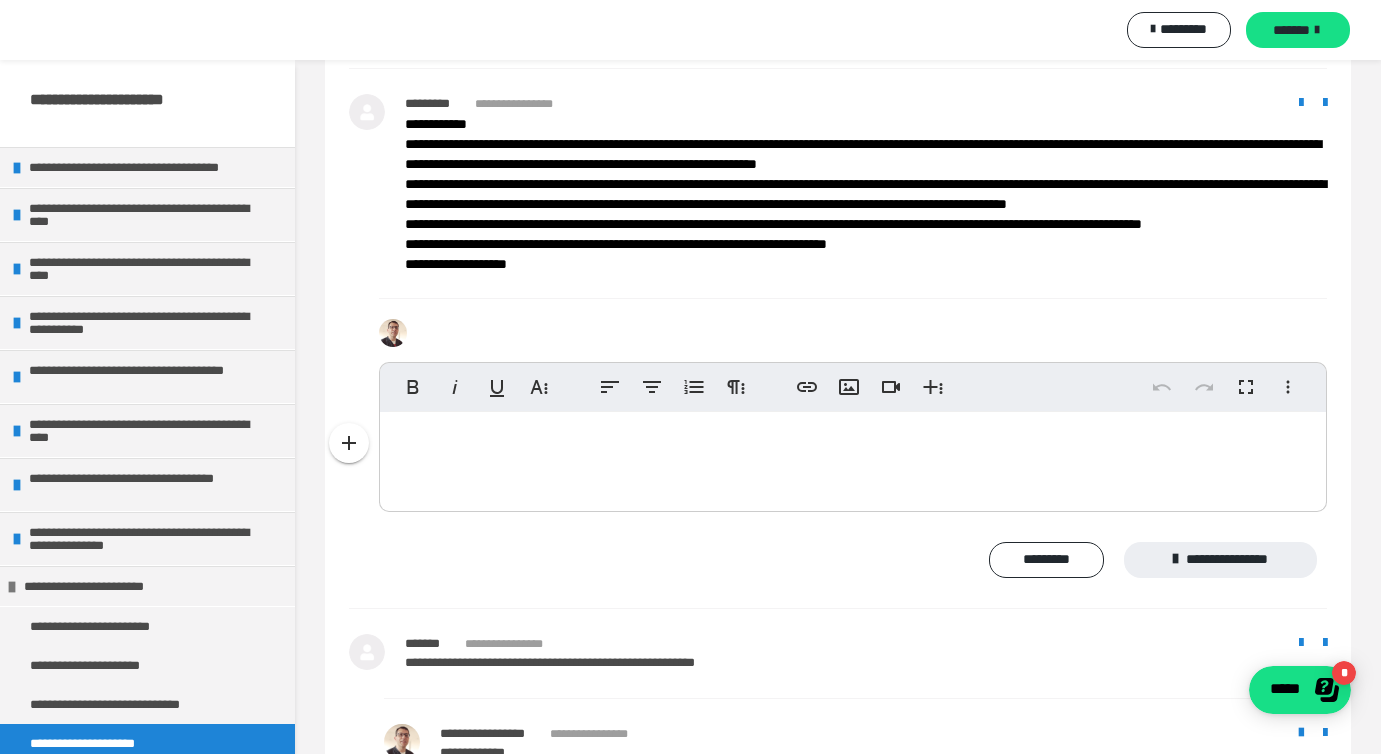 type 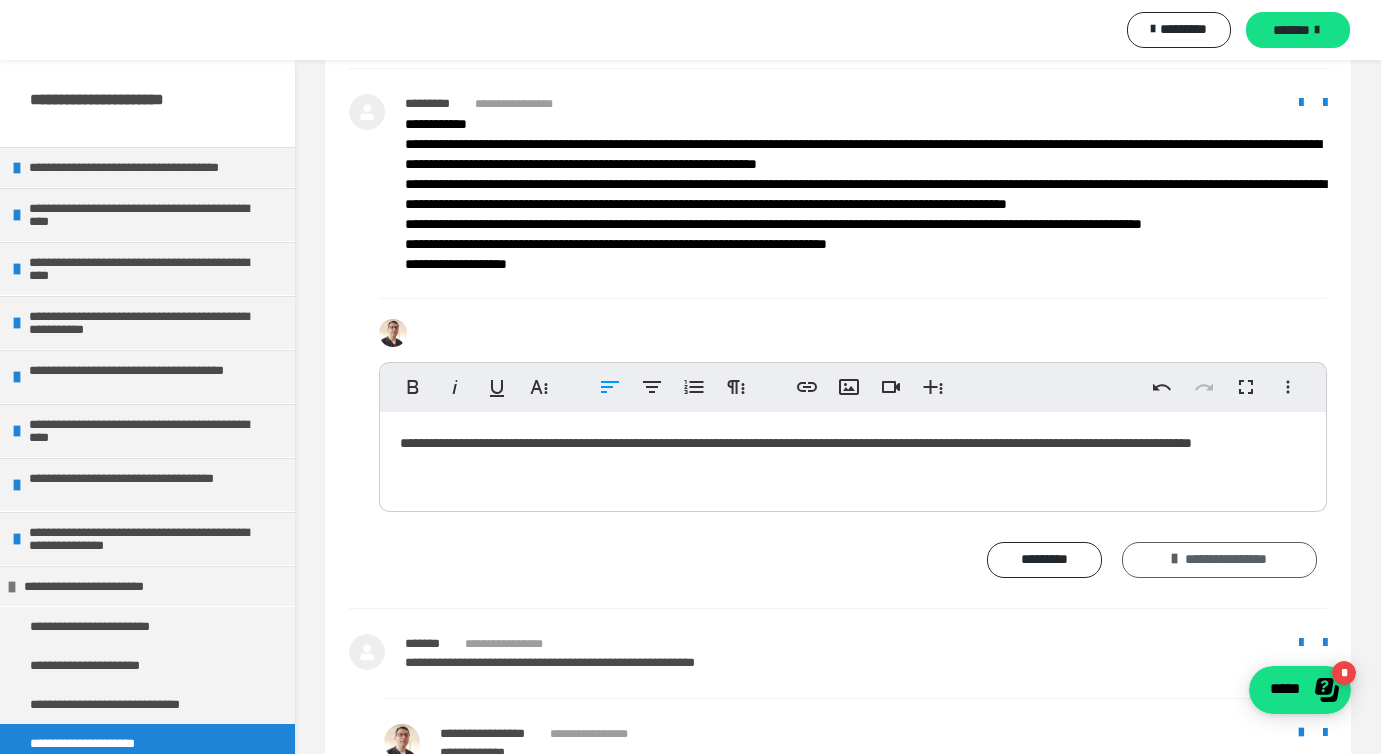 click on "**********" at bounding box center [1219, 560] 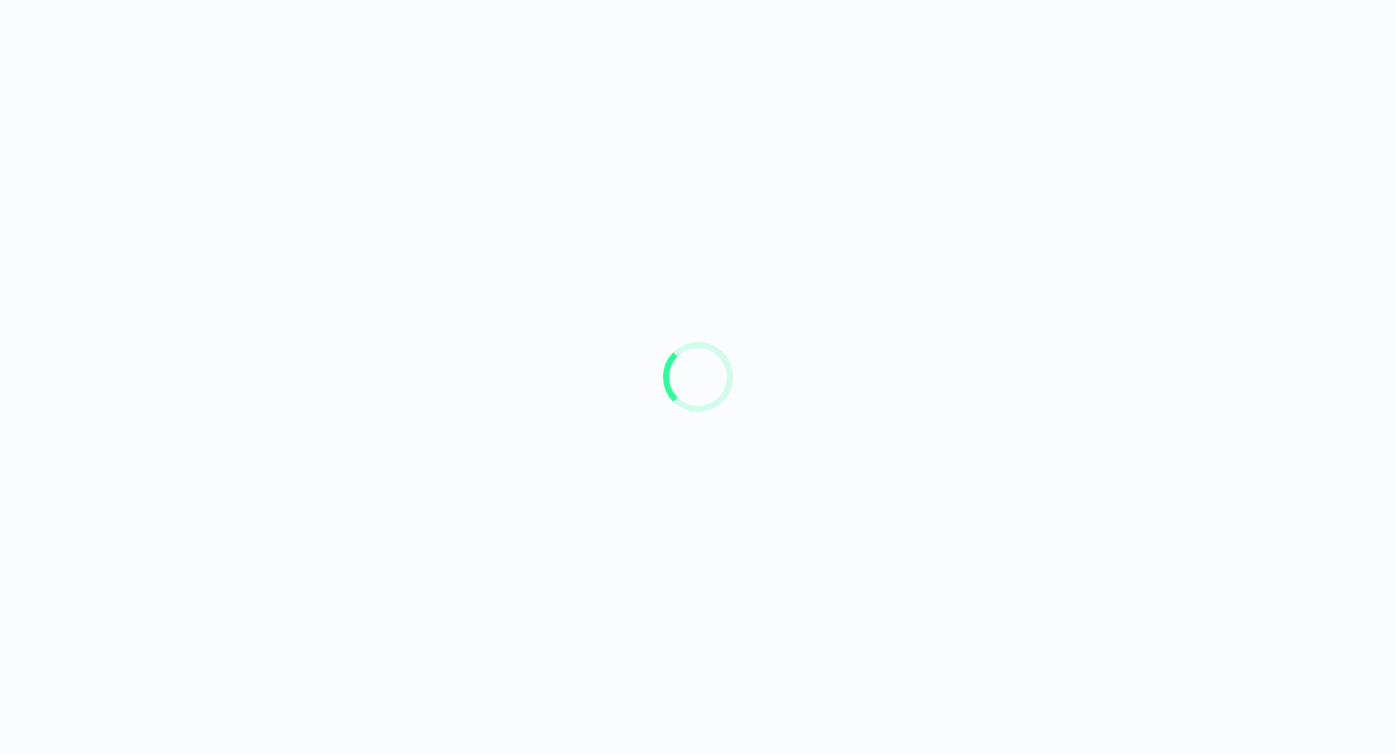 scroll, scrollTop: 0, scrollLeft: 0, axis: both 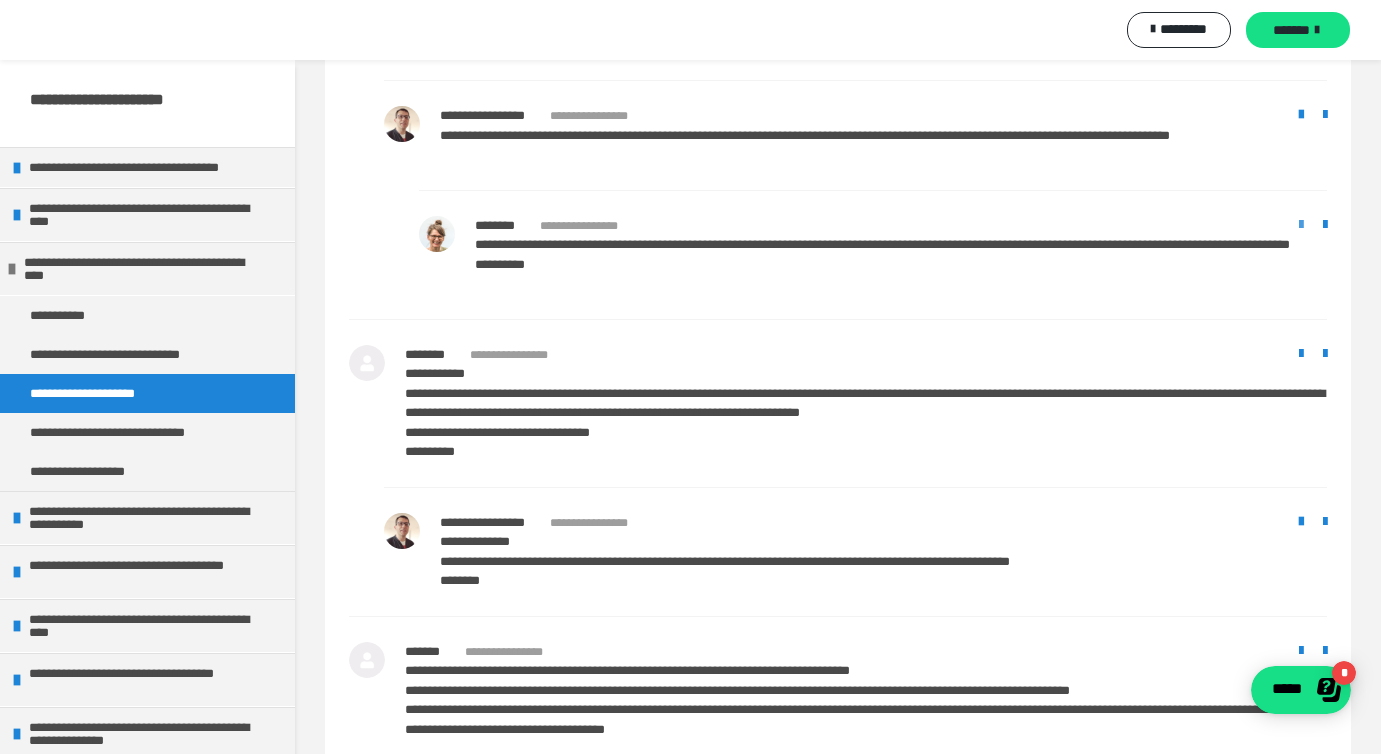 click at bounding box center (1301, 225) 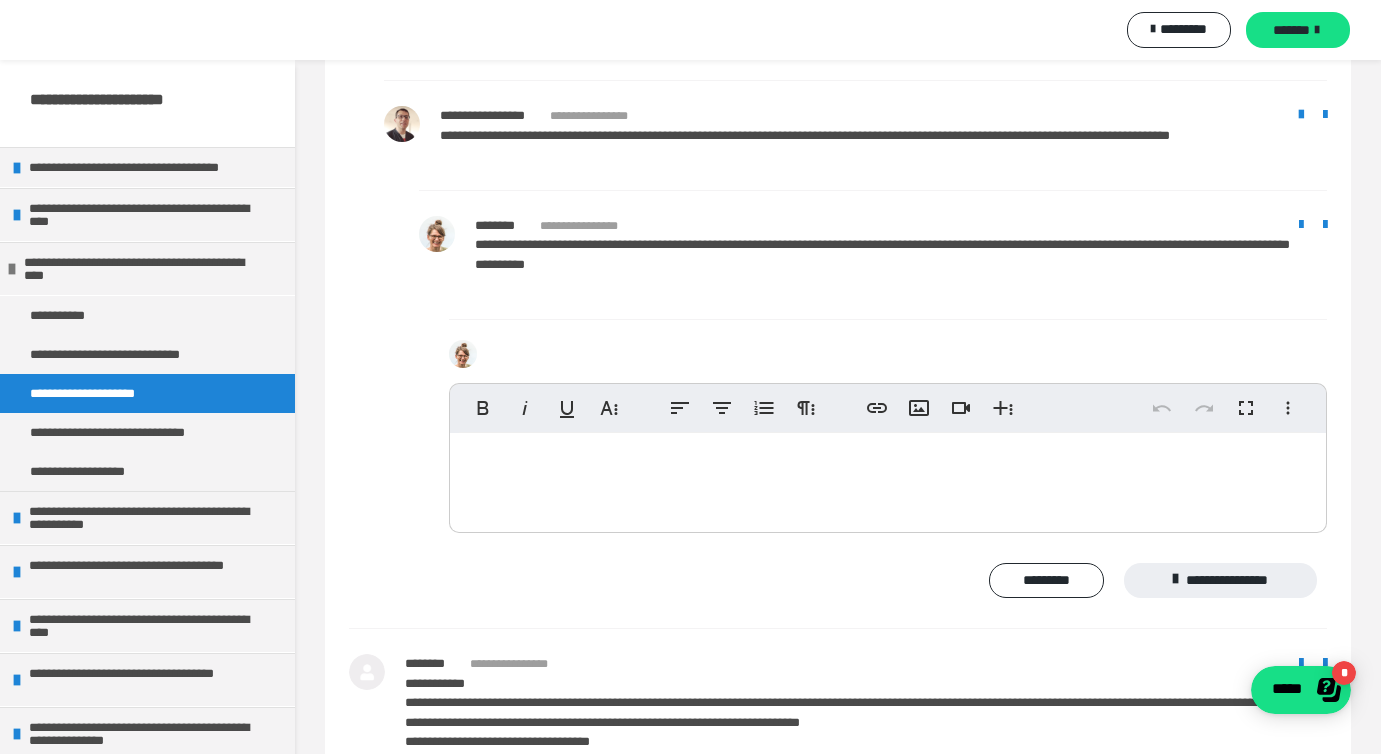 click at bounding box center [888, 478] 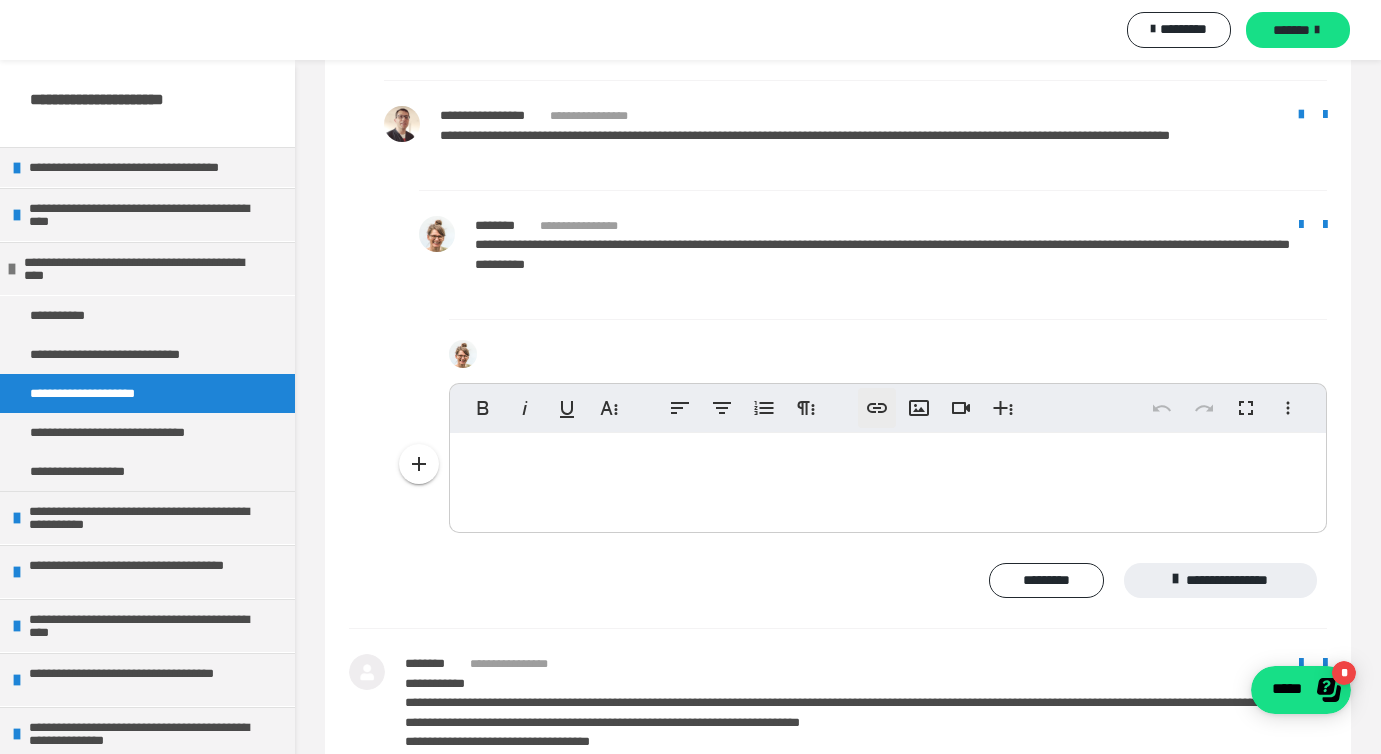 type 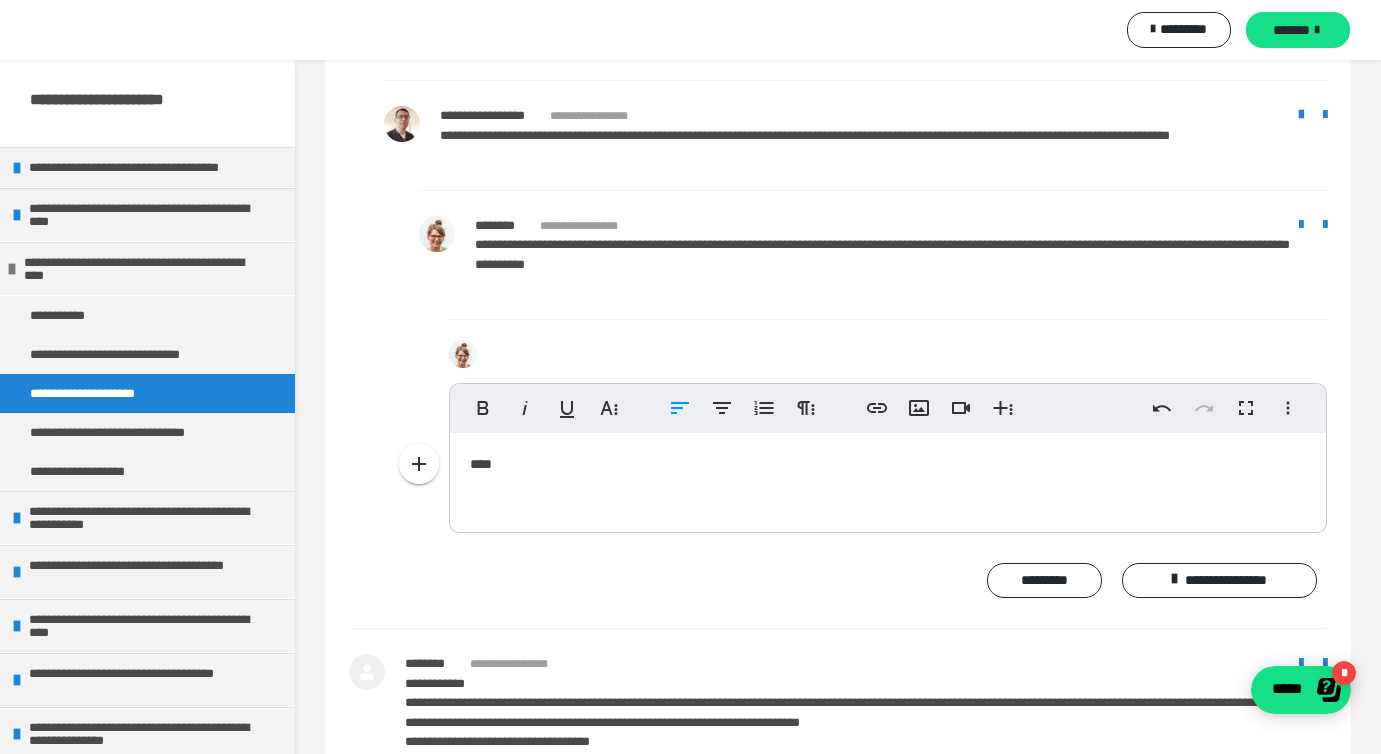 click on "****" at bounding box center [888, 478] 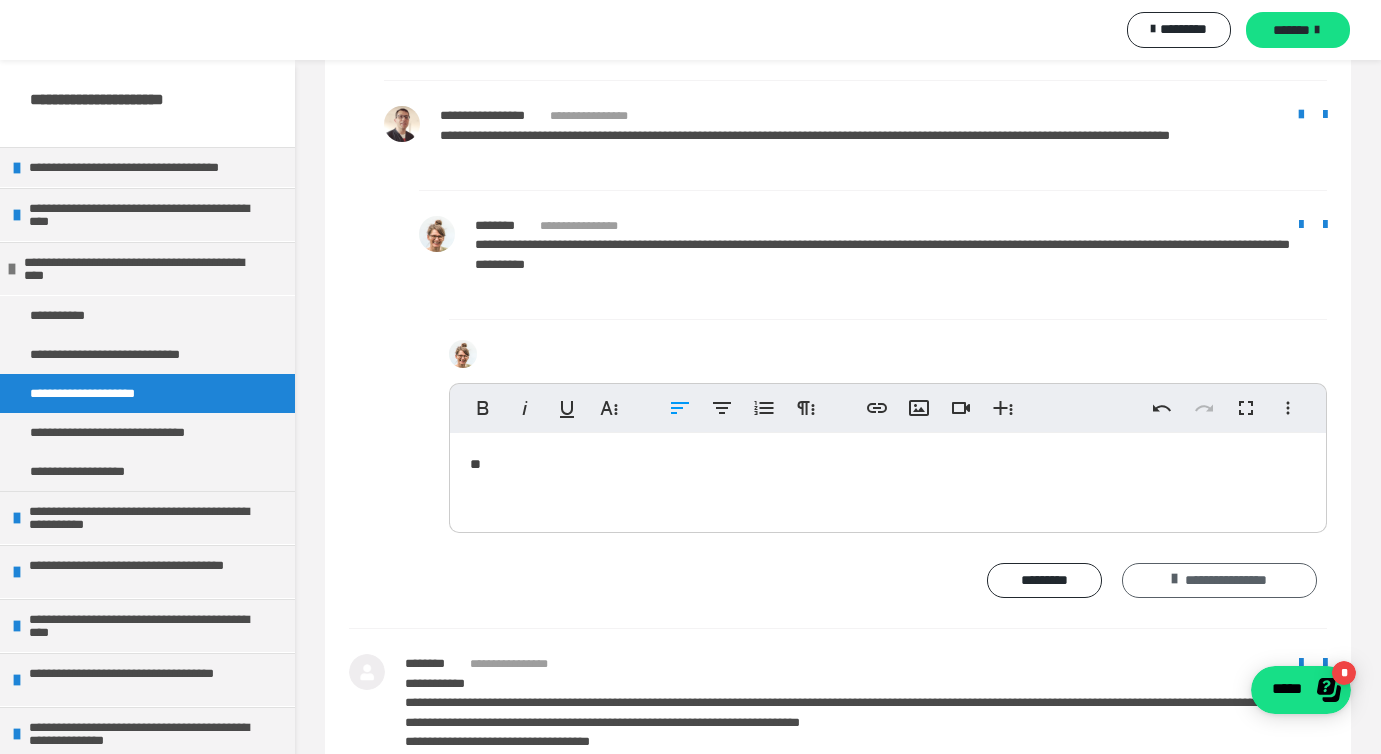 click on "**********" at bounding box center (1219, 581) 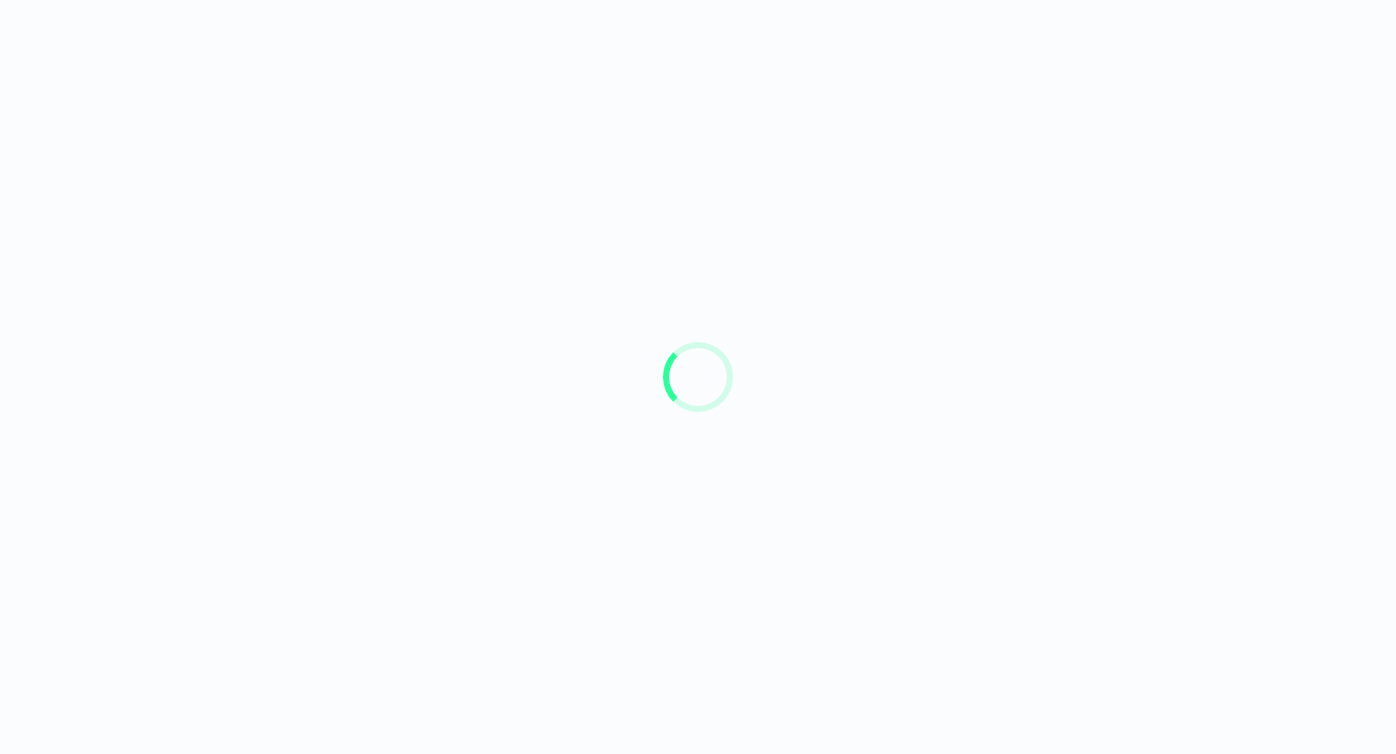 scroll, scrollTop: 0, scrollLeft: 0, axis: both 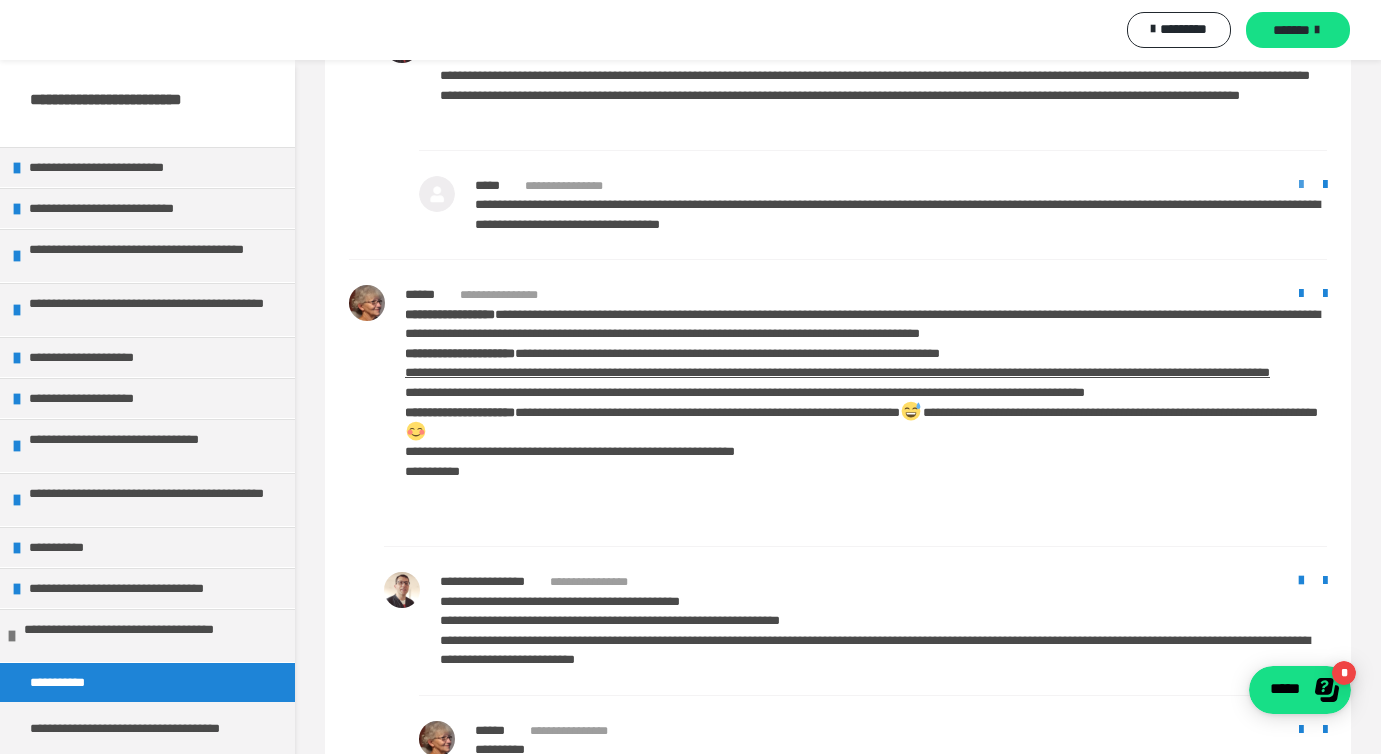 click at bounding box center [1301, 185] 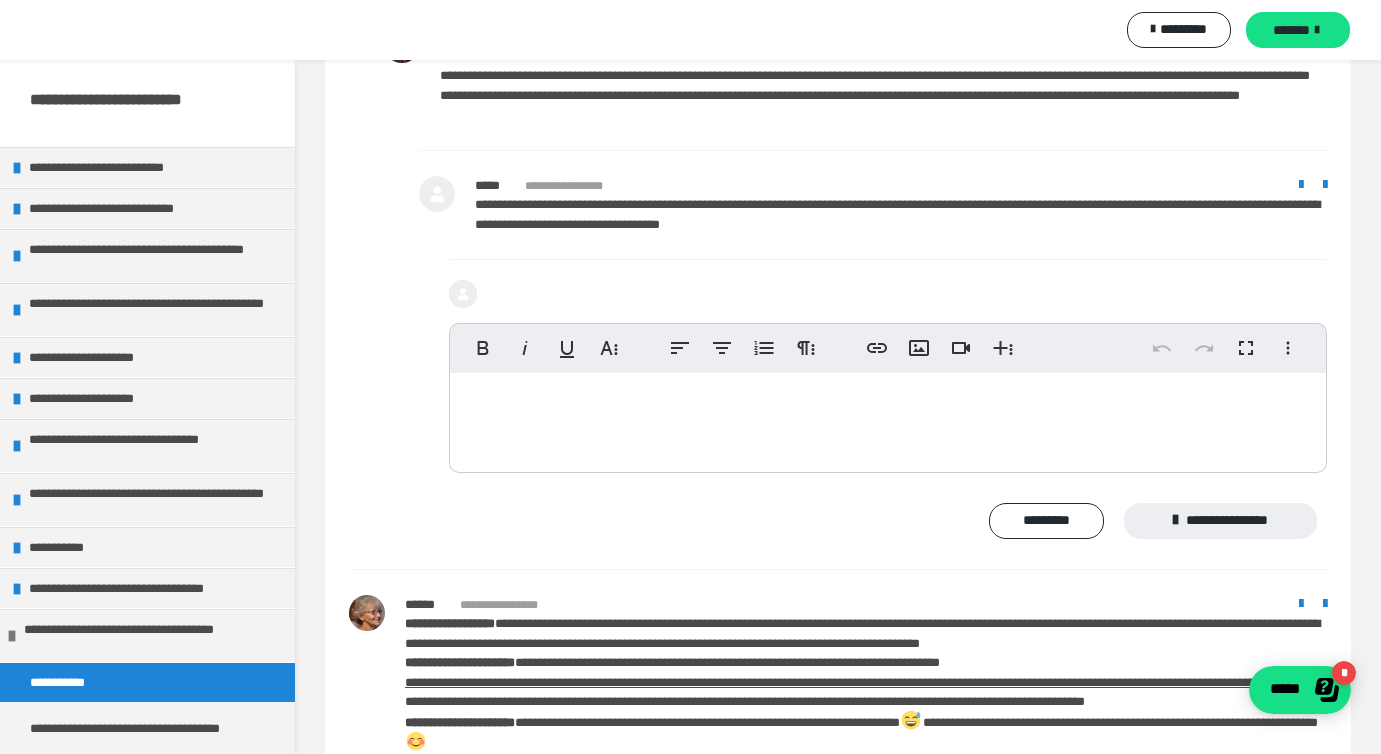 click at bounding box center [888, 418] 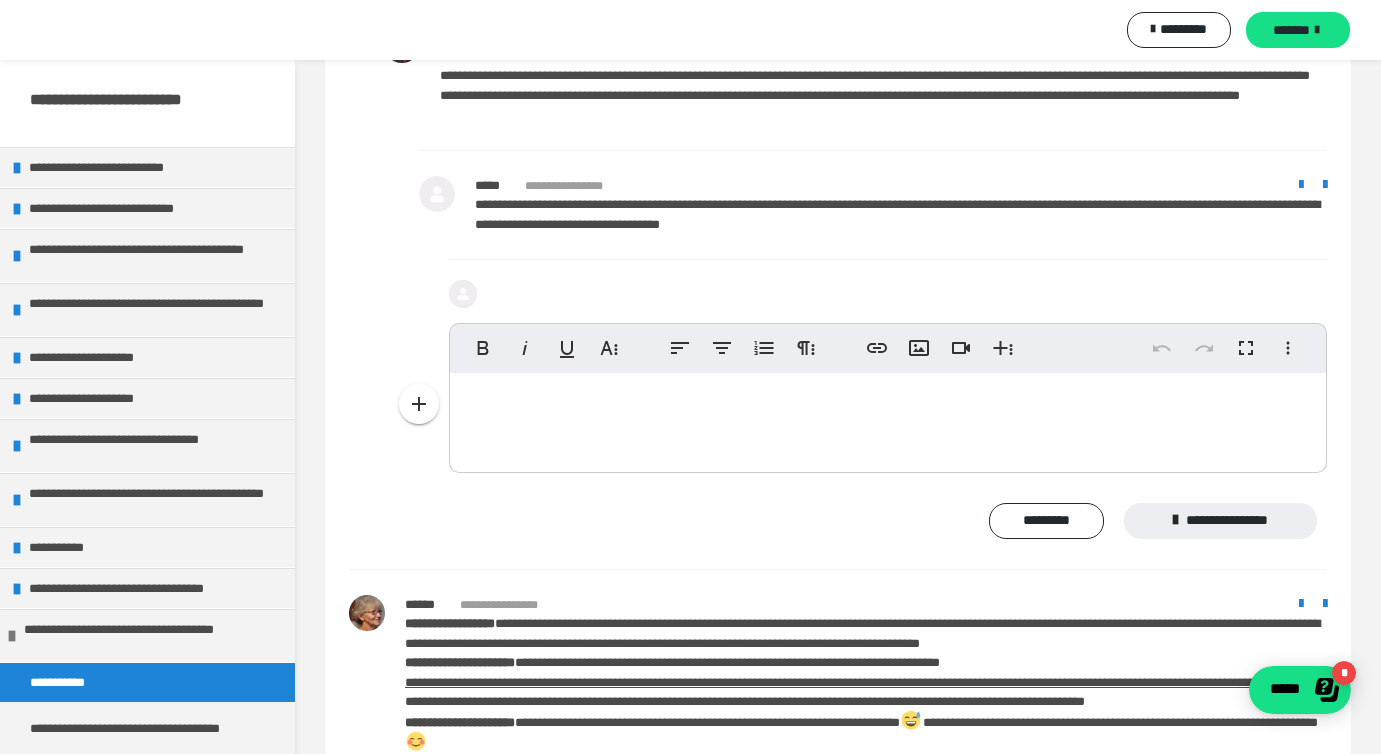 type 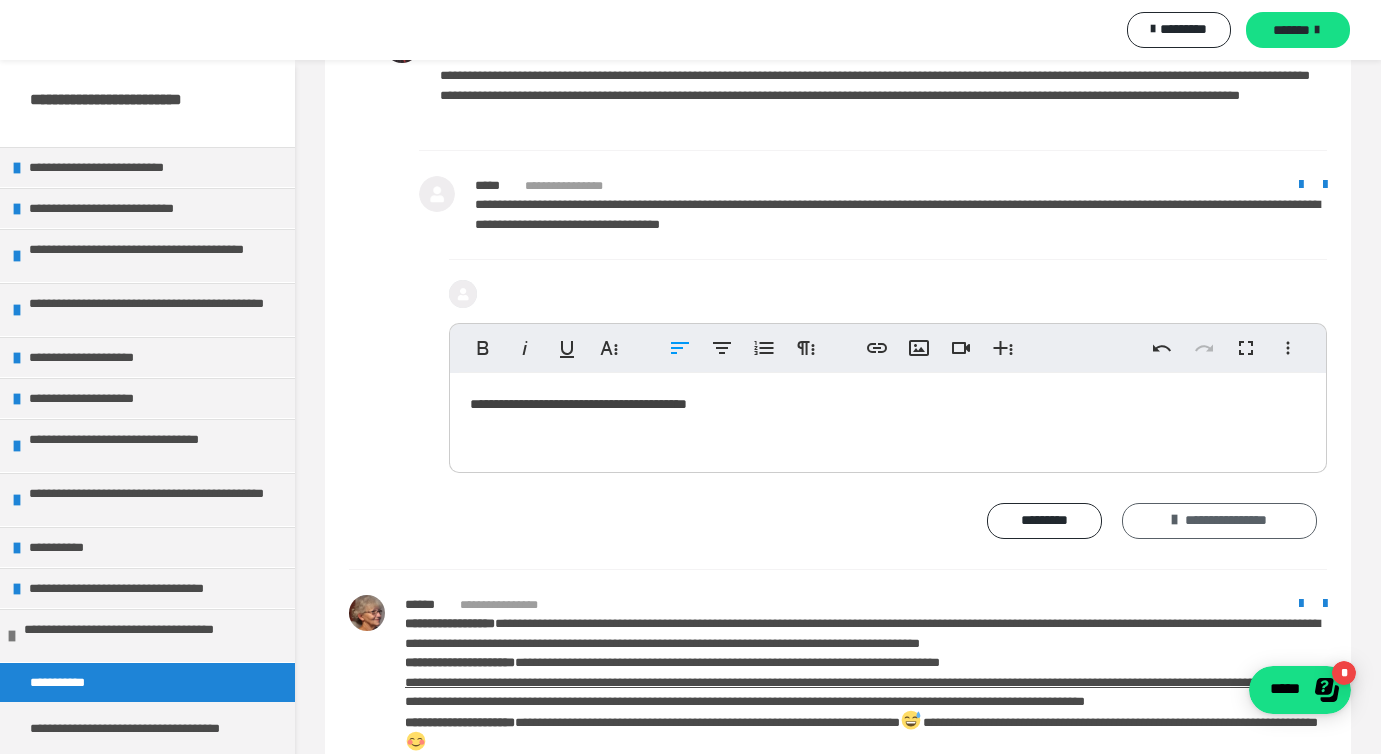 click on "**********" at bounding box center [1219, 521] 